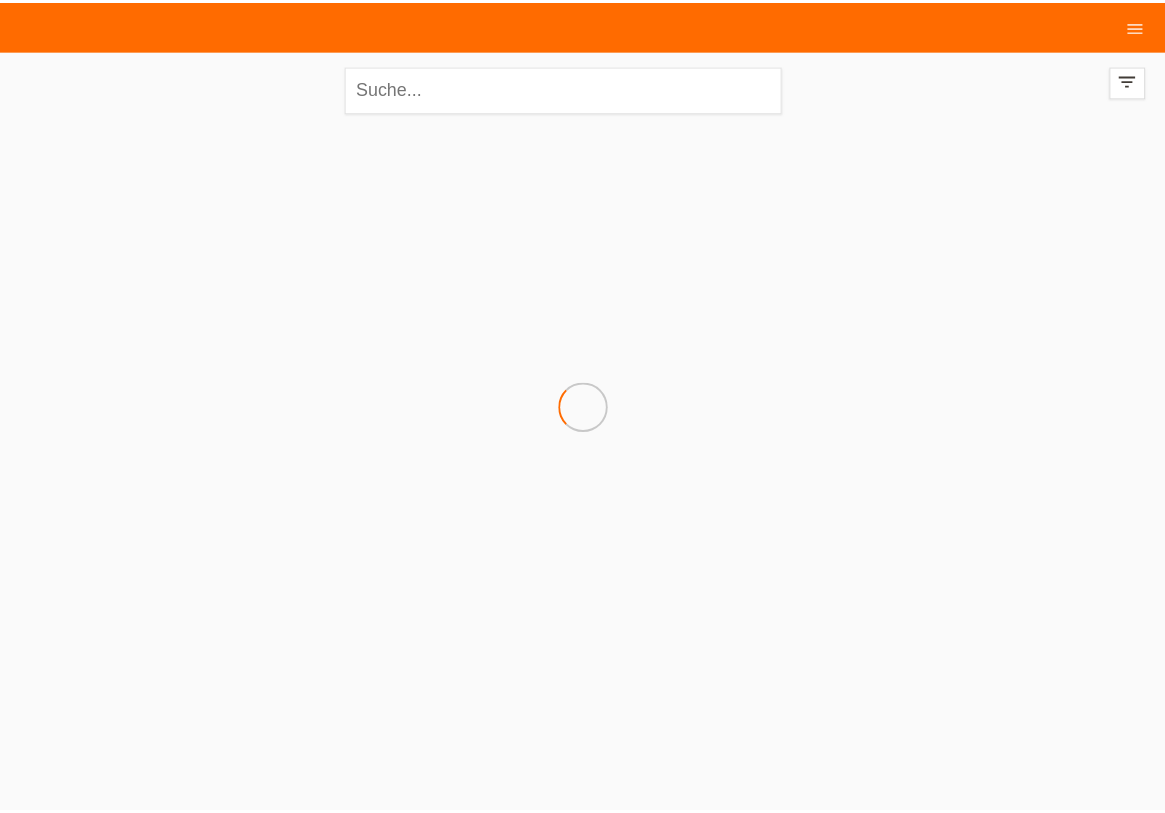 scroll, scrollTop: 0, scrollLeft: 0, axis: both 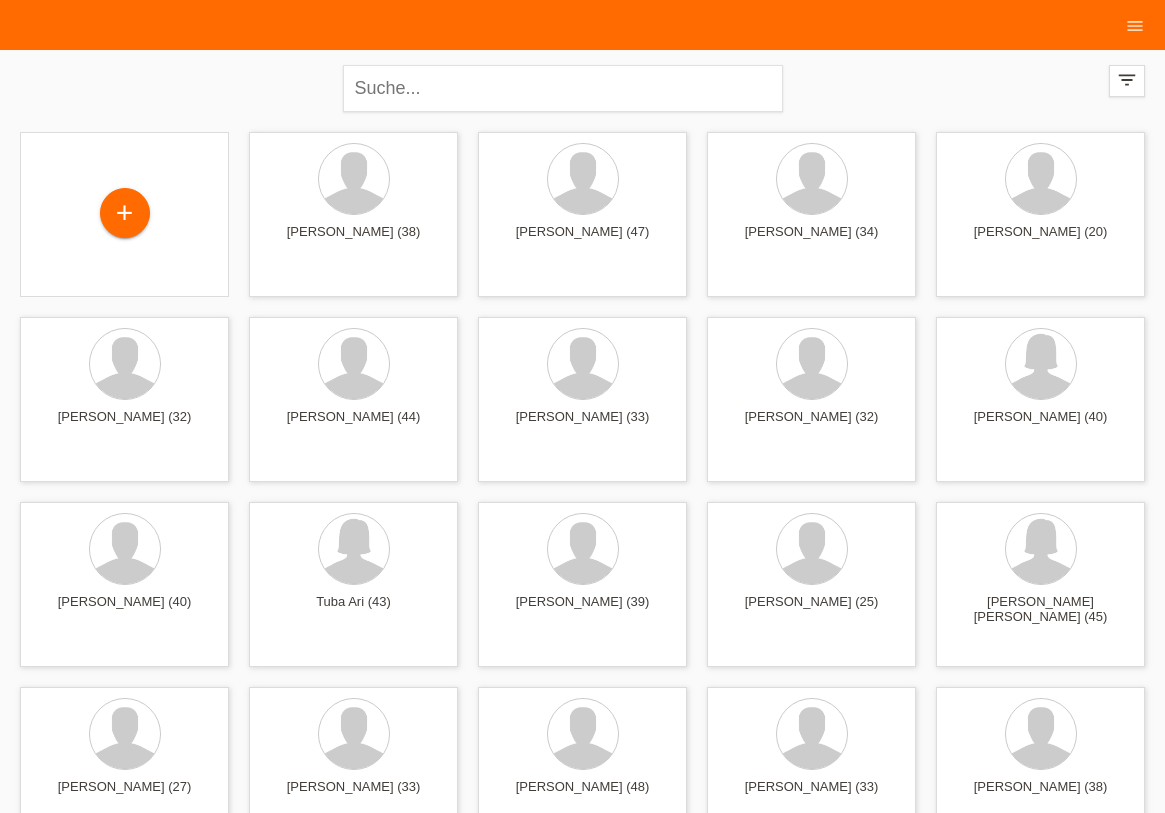 click on "close
filter_list
view_module   Alle Kund*innen anzeigen
star   Markierte Kund*innen anzeigen
layers   Zuletzt angezeigte Kund*innen anzeigen
date_range   Neuste Kund*innen anzeigen
comment   Ungelesene Kommentare
error   Unbestätigt, in Bearbeitung
error   Zurückgewiesen" at bounding box center [582, 86] 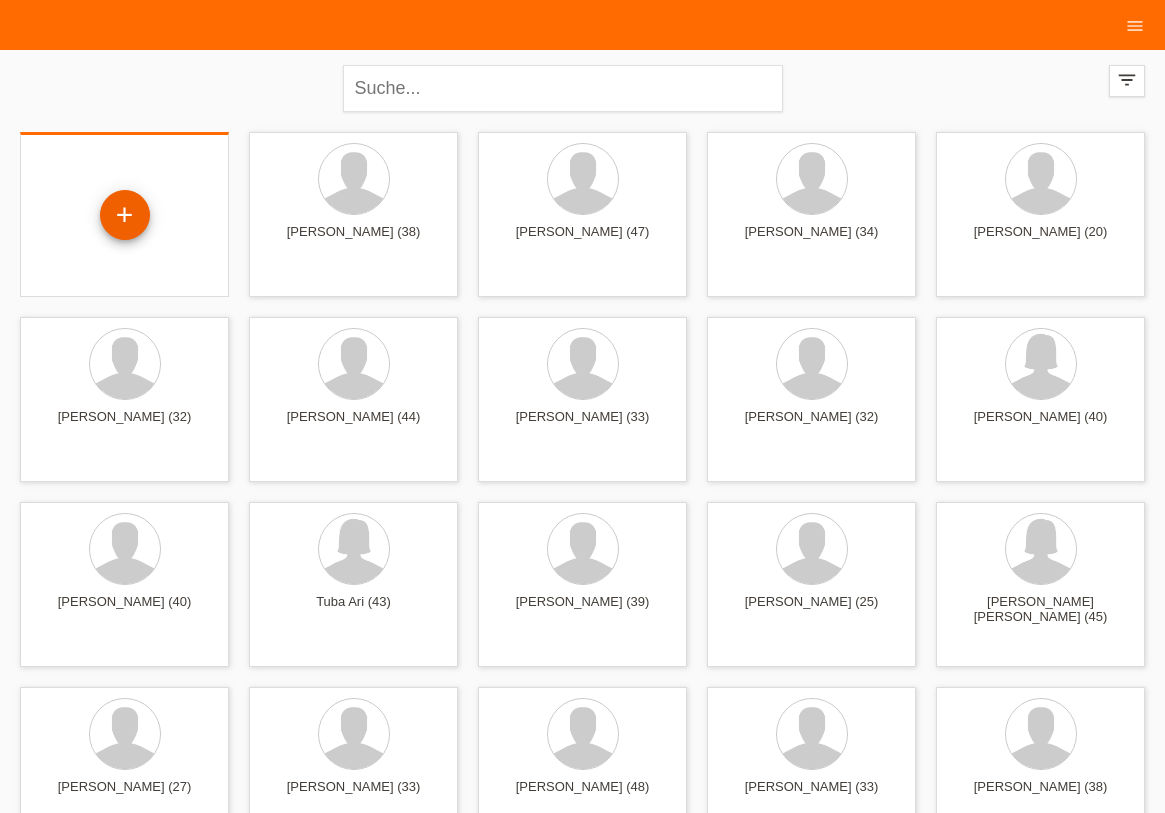 click on "+" at bounding box center [125, 215] 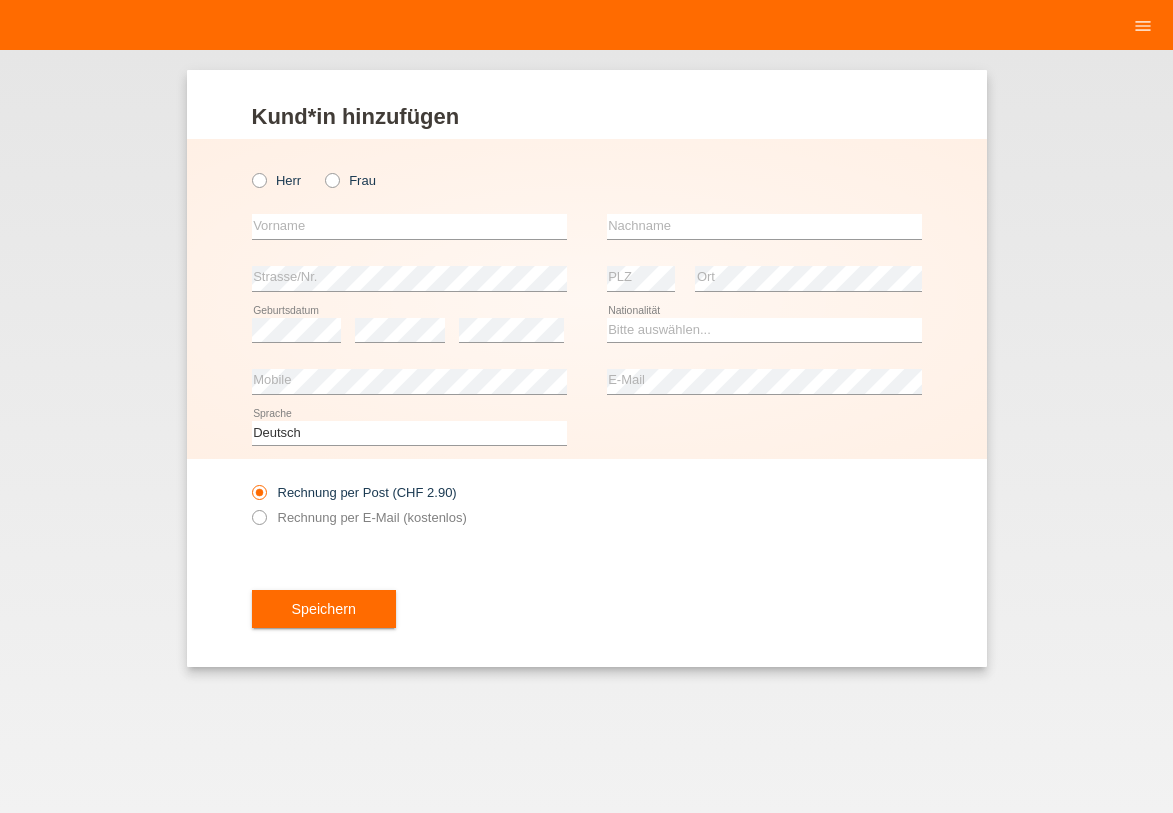 click on "Herr" at bounding box center (277, 180) 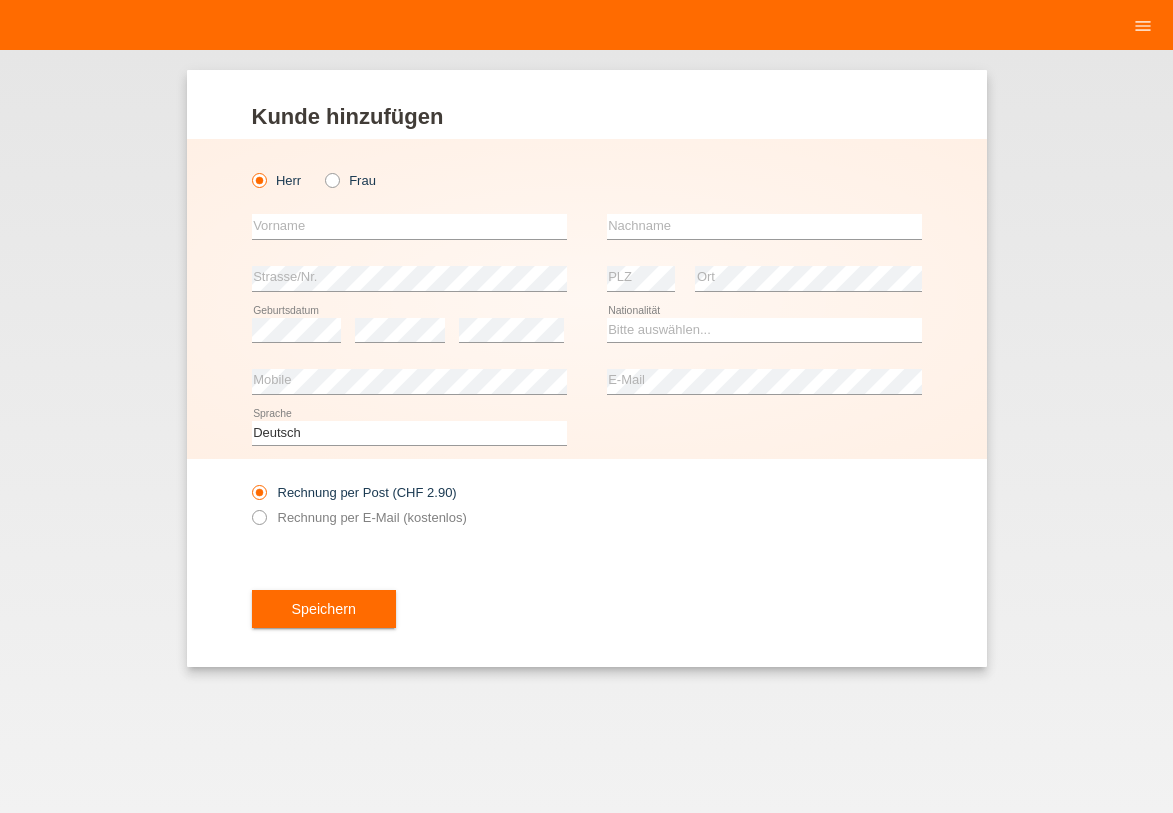 scroll, scrollTop: 0, scrollLeft: 0, axis: both 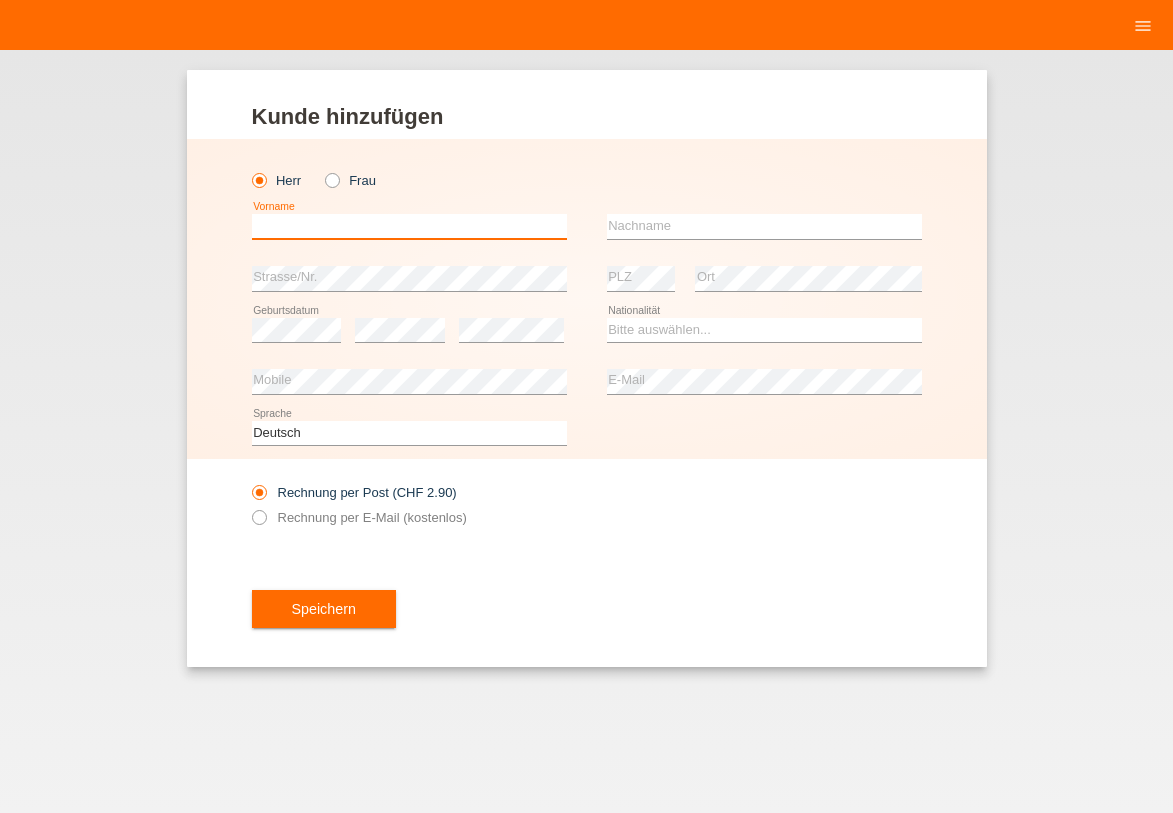 click at bounding box center (409, 226) 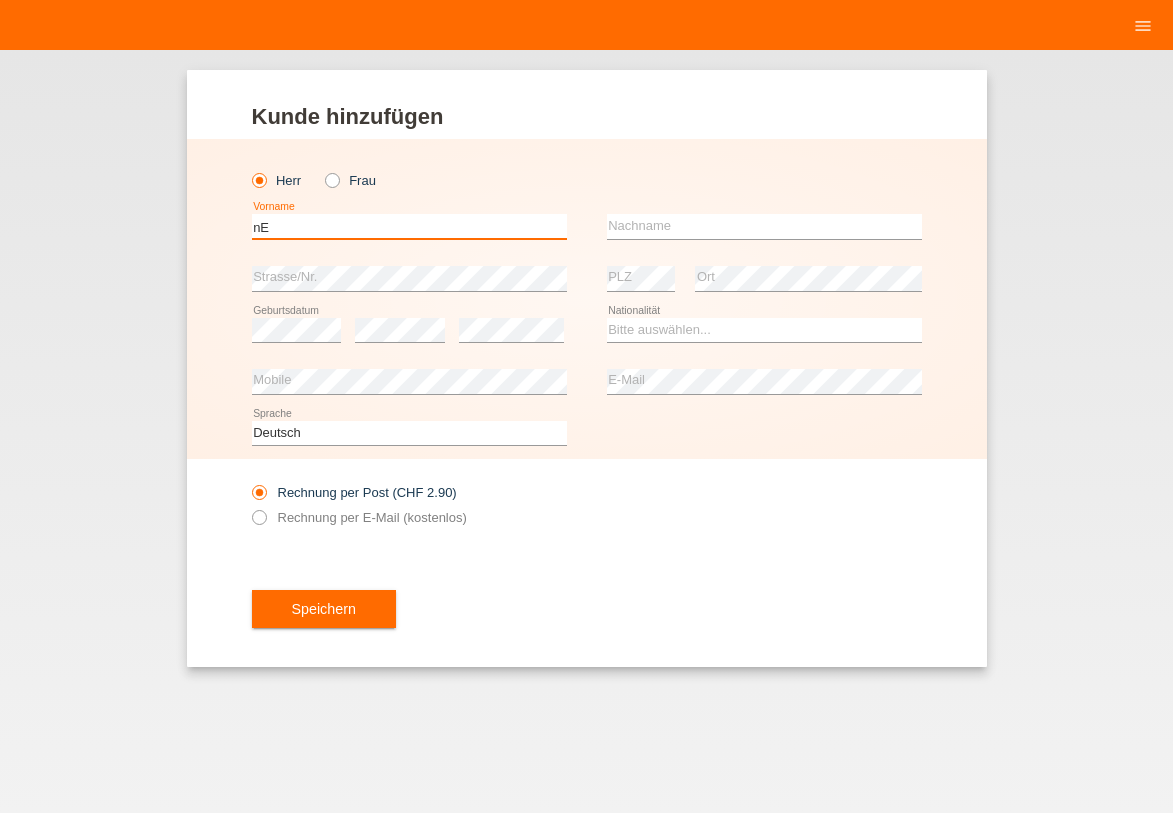 type on "n" 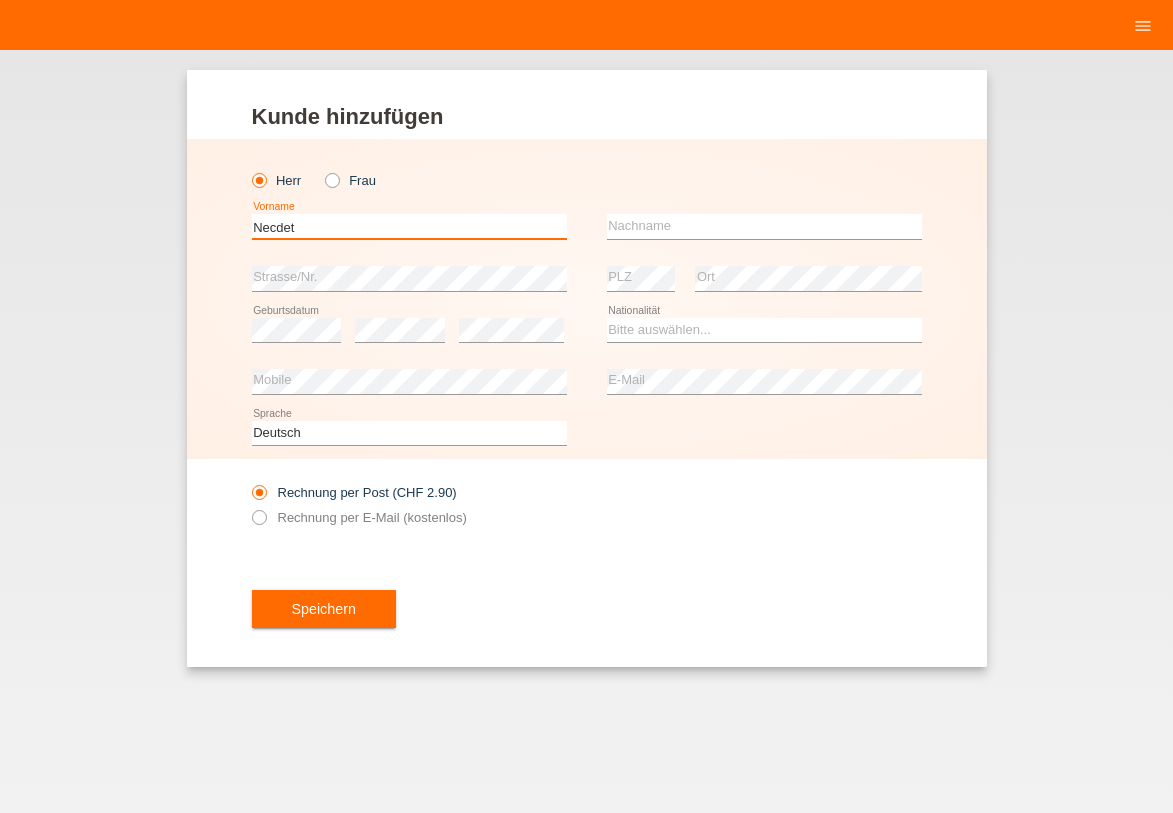 type on "Necdet" 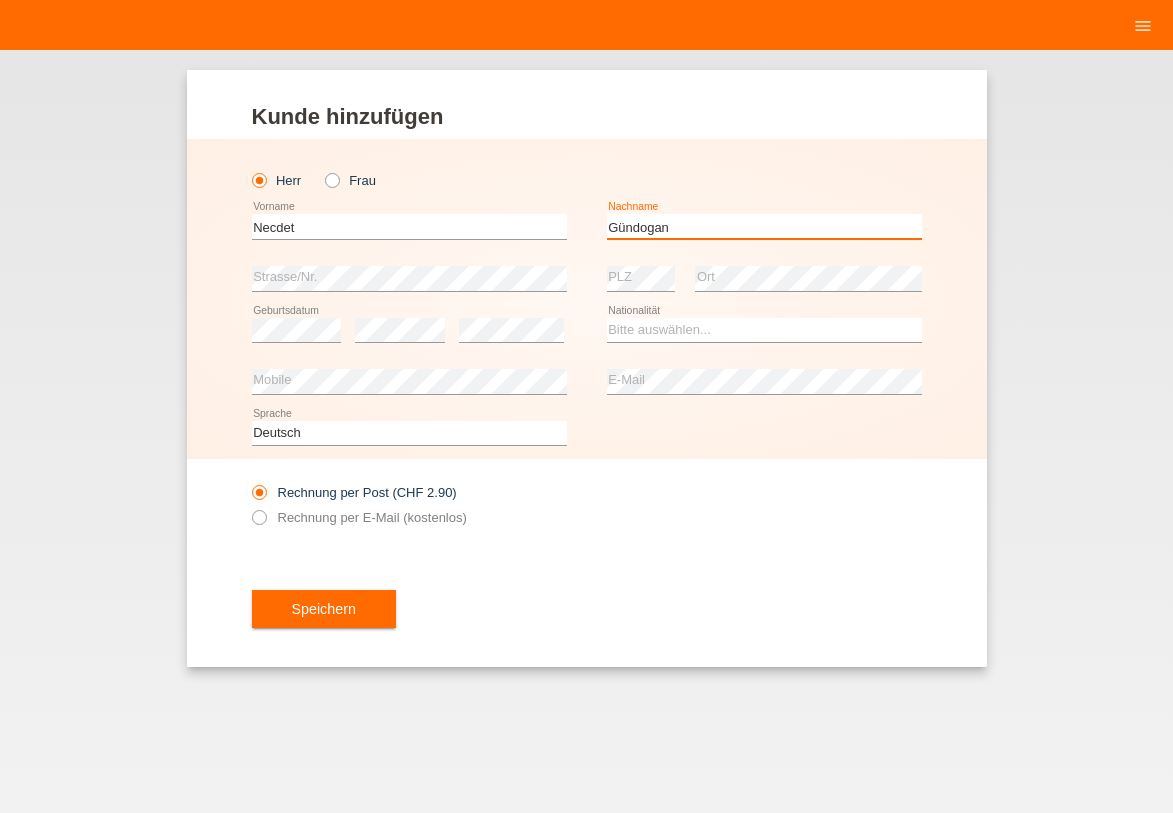 type on "Gündogan" 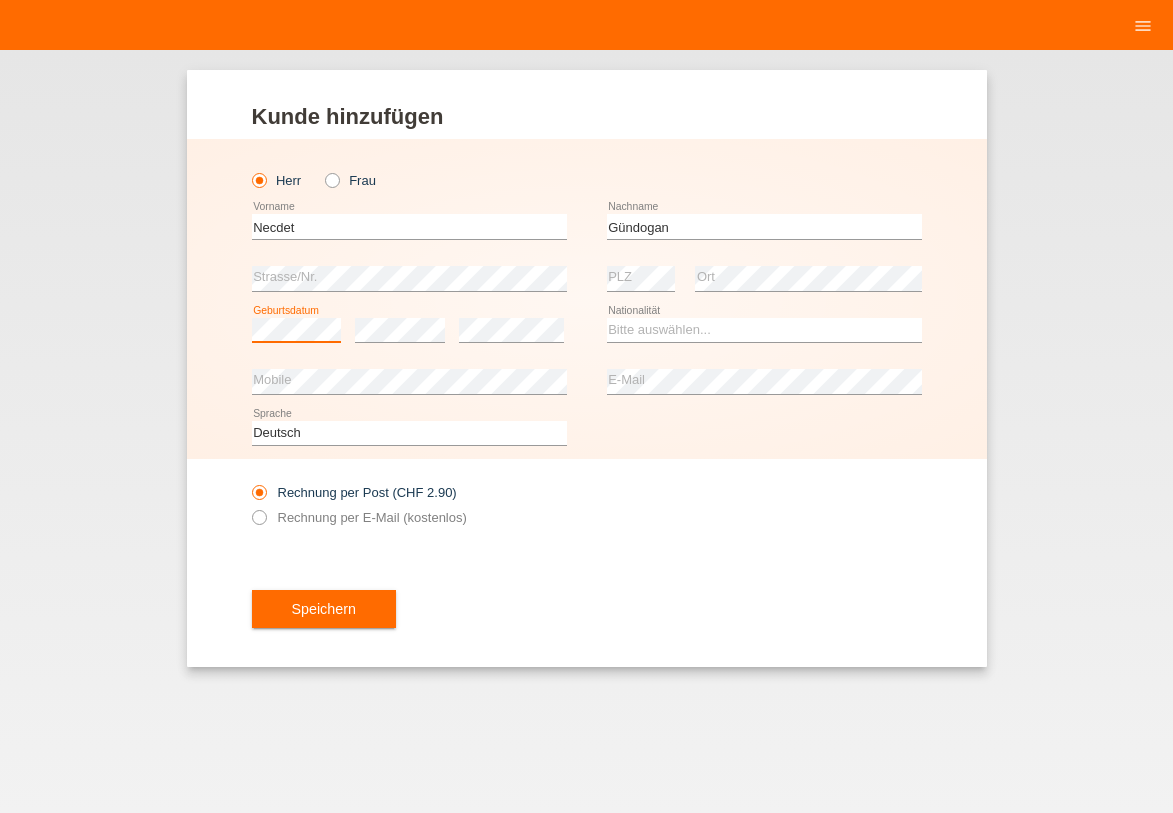 scroll, scrollTop: 0, scrollLeft: 0, axis: both 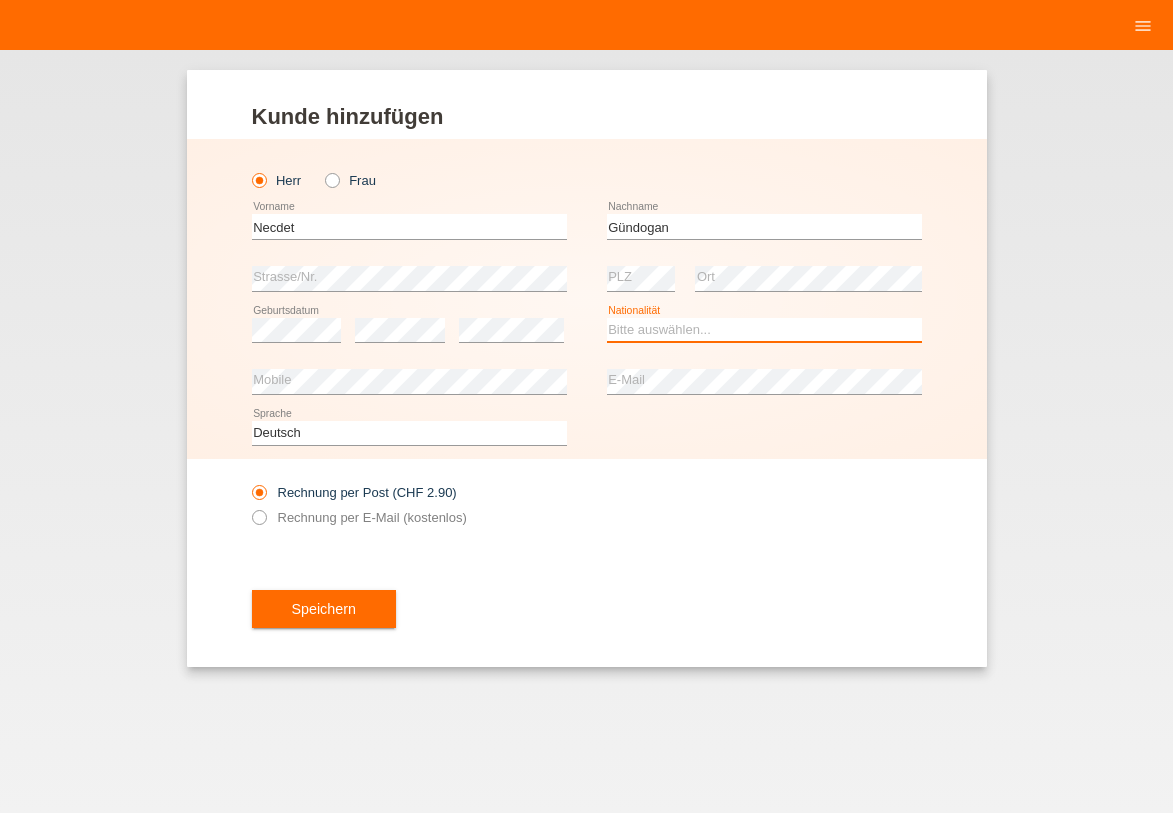click on "Bitte auswählen...
Schweiz
Deutschland
Liechtenstein
Österreich
------------
Afghanistan
Ägypten
Åland
Albanien
Algerien" at bounding box center (764, 330) 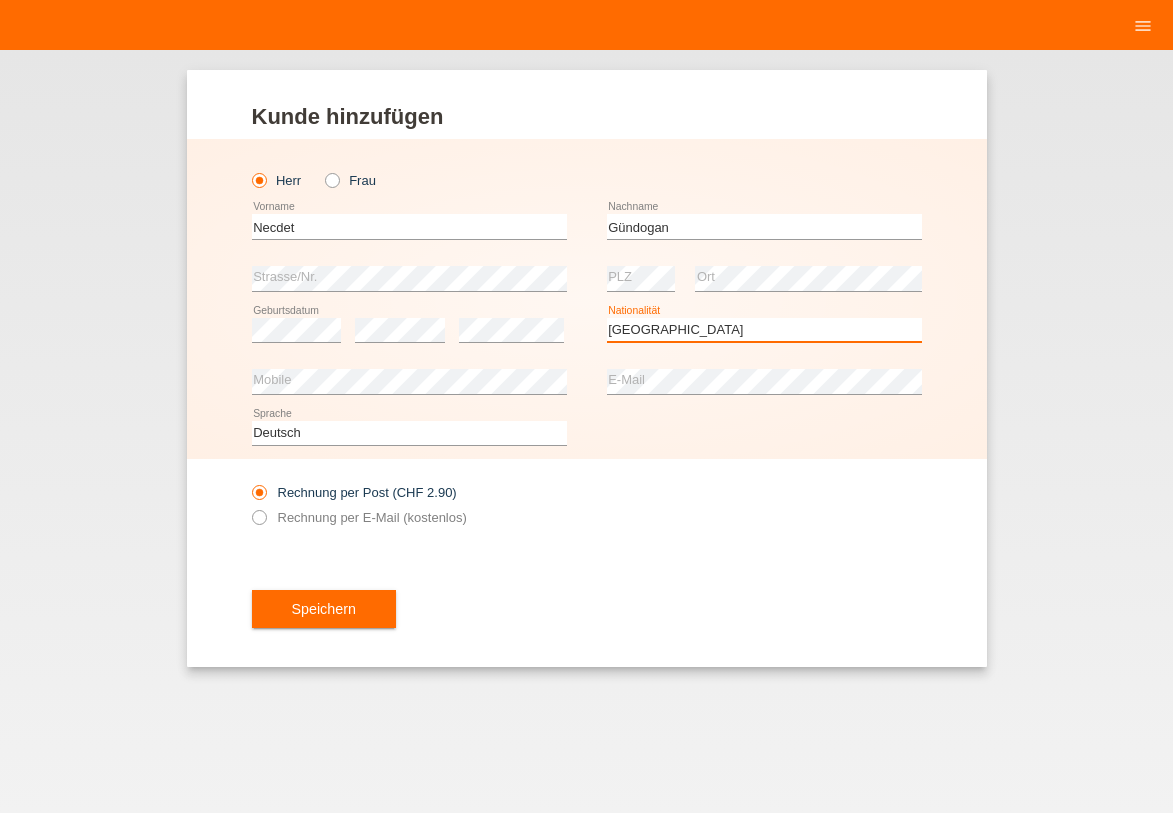 scroll, scrollTop: 0, scrollLeft: 0, axis: both 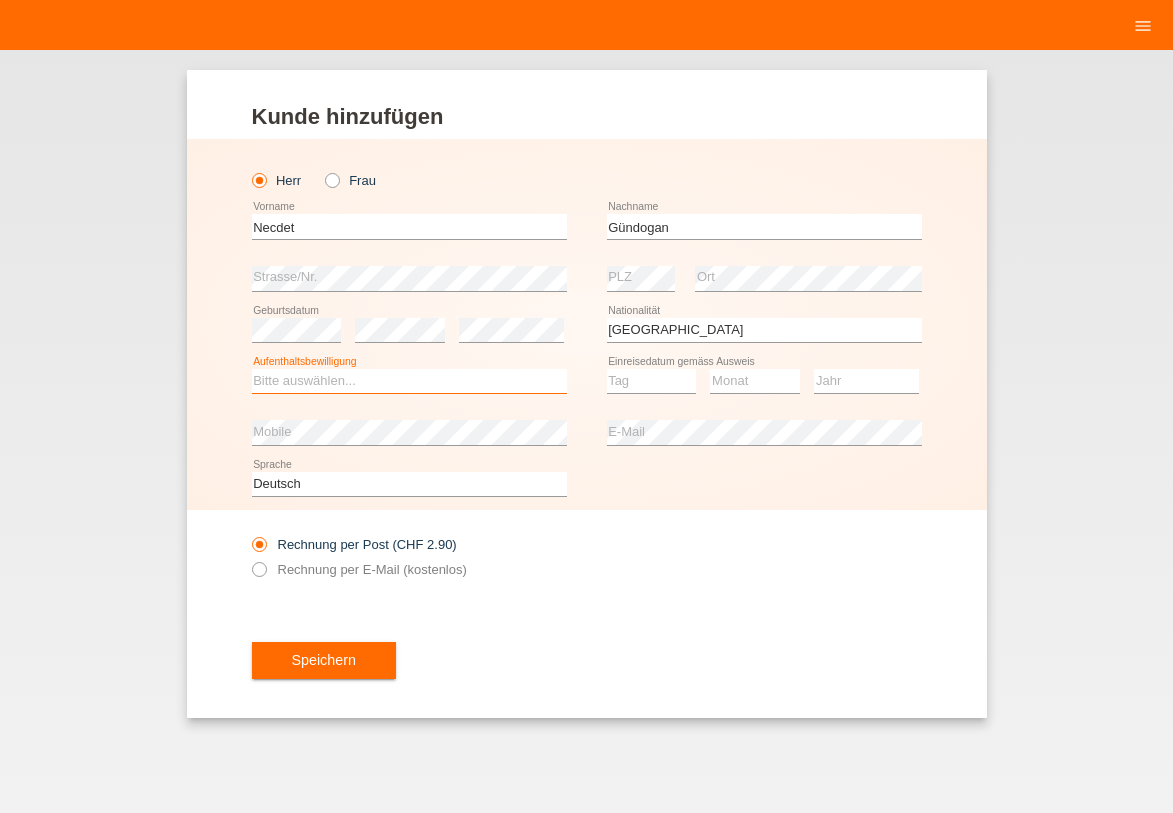 click on "Bitte auswählen...
C
B
B - Flüchtlingsstatus
Andere" at bounding box center (409, 381) 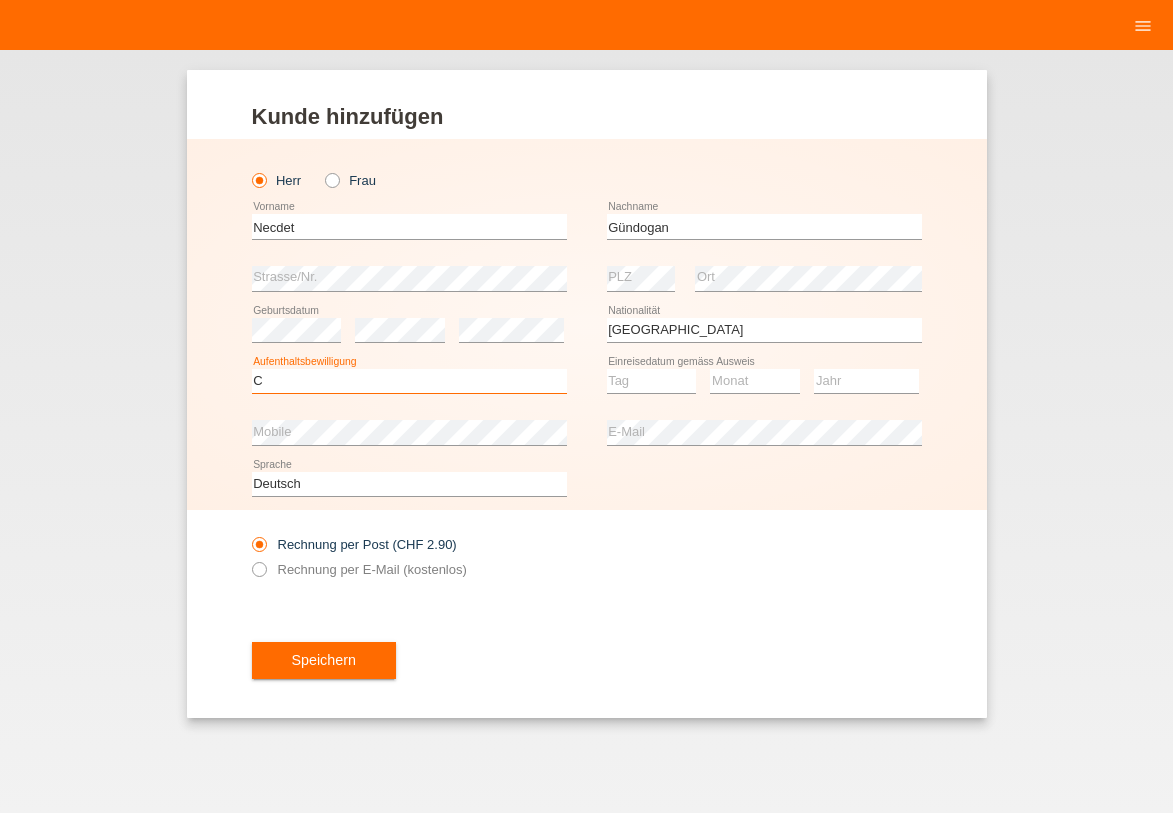 click on "C" at bounding box center [0, 0] 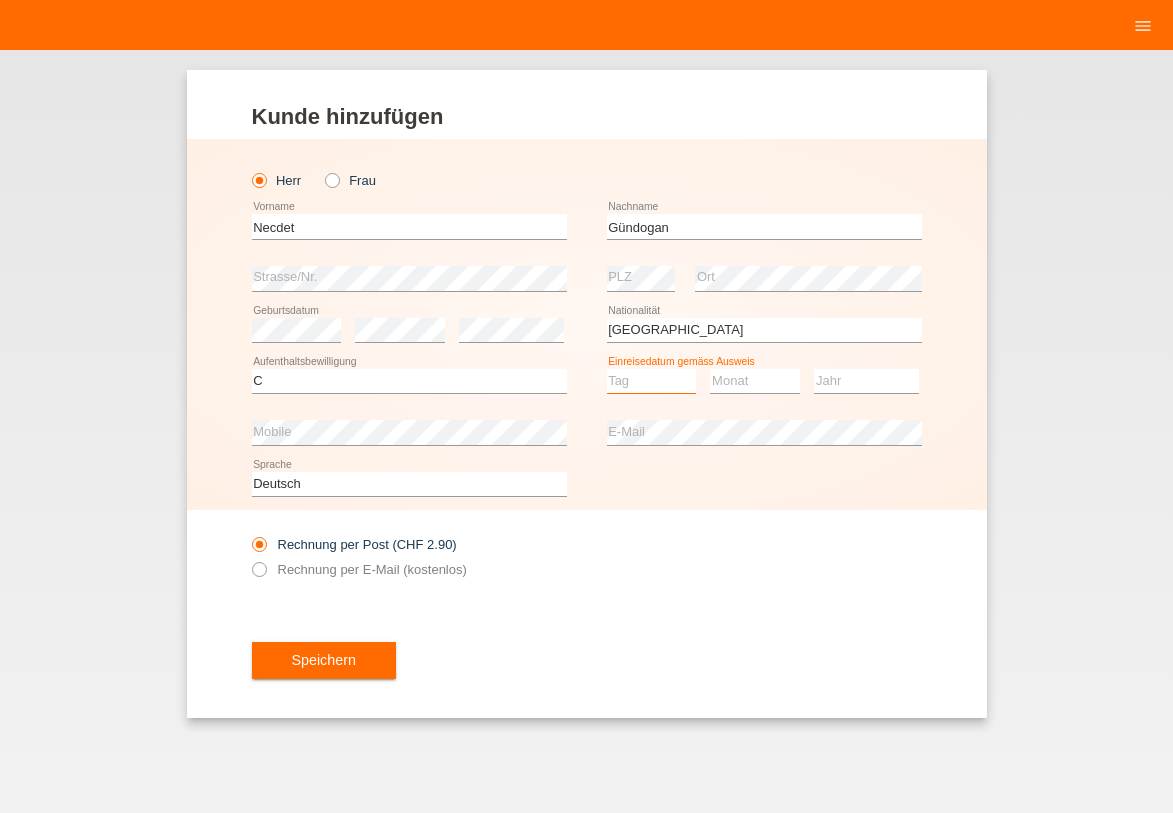 click on "Tag
01
02
03
04
05
06
07
08
09
10 11" at bounding box center (652, 381) 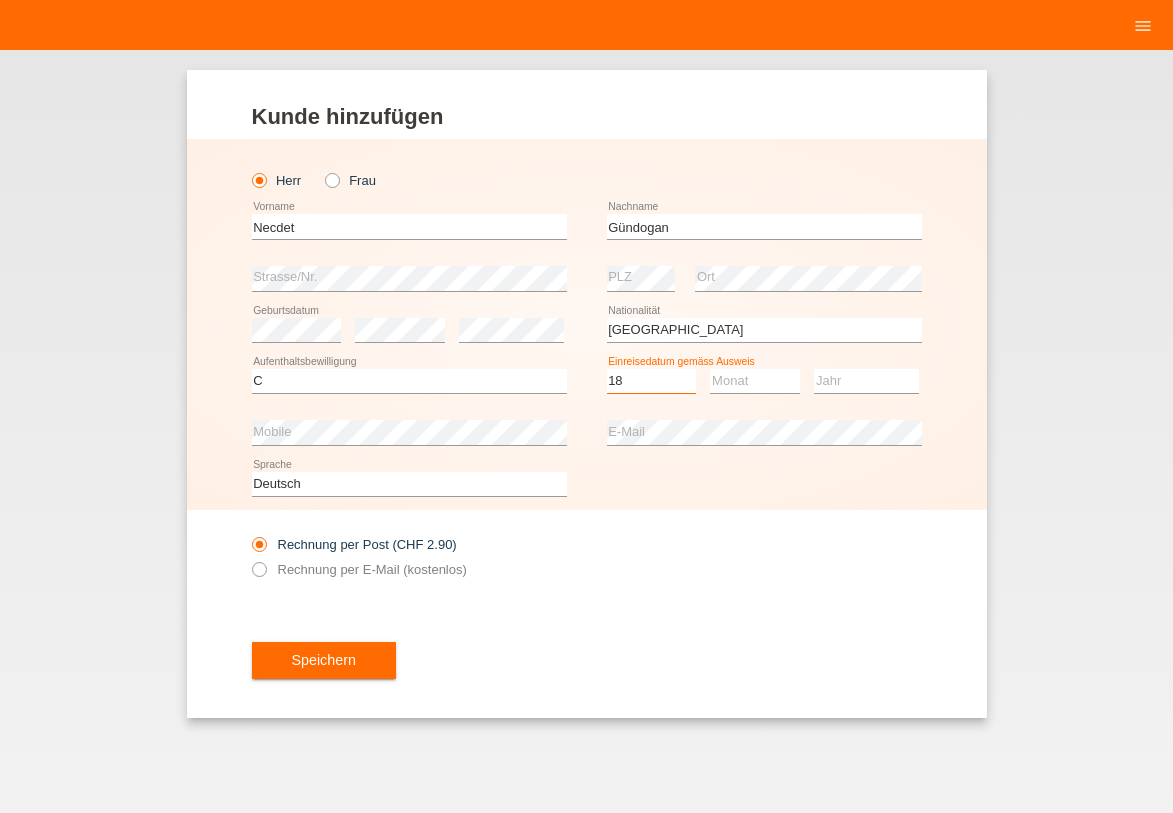 click on "18" at bounding box center [0, 0] 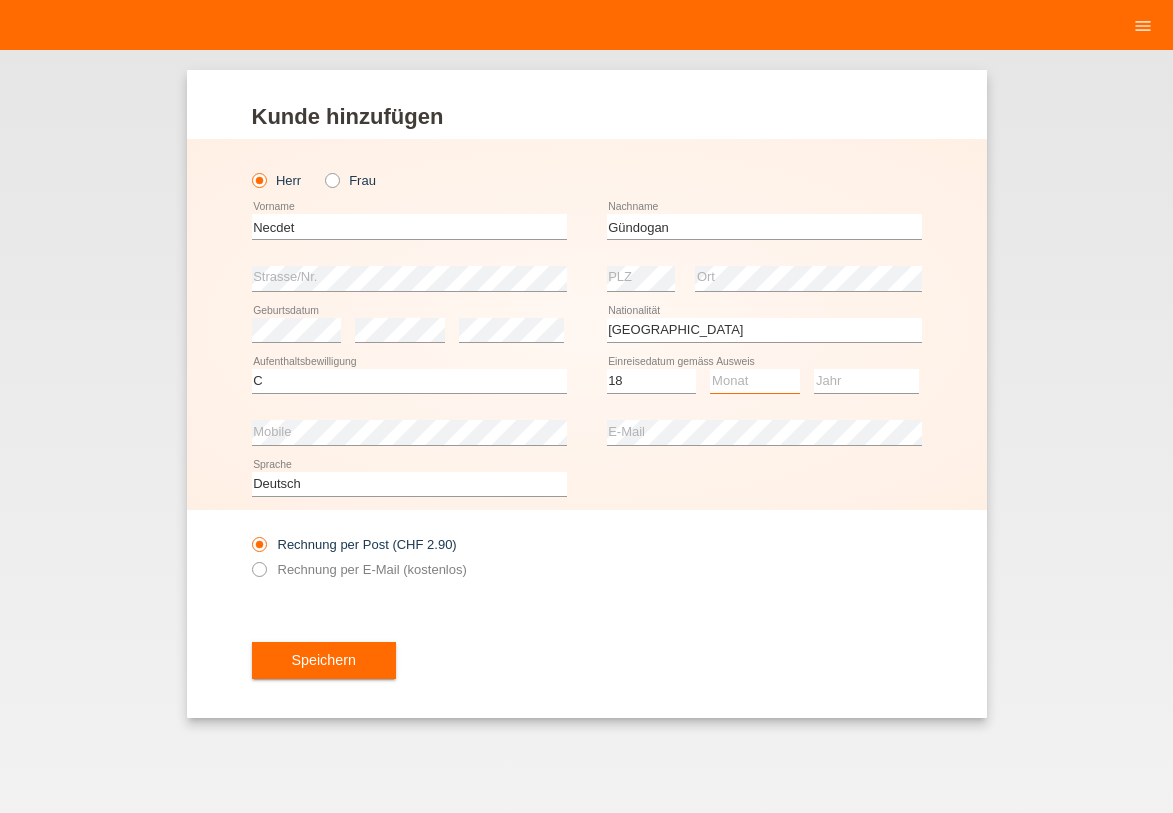click on "Monat
01
02
03
04
05
06
07
08
09
10 11" at bounding box center (755, 381) 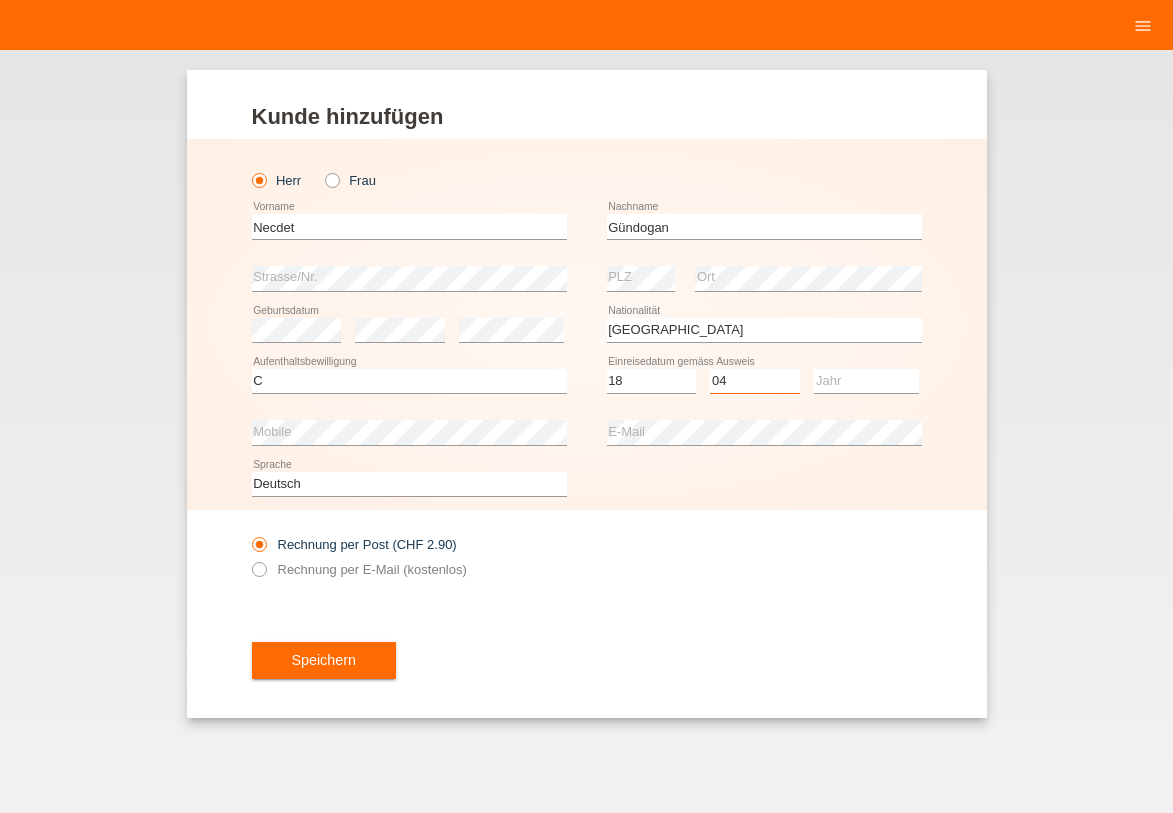 click on "04" at bounding box center (0, 0) 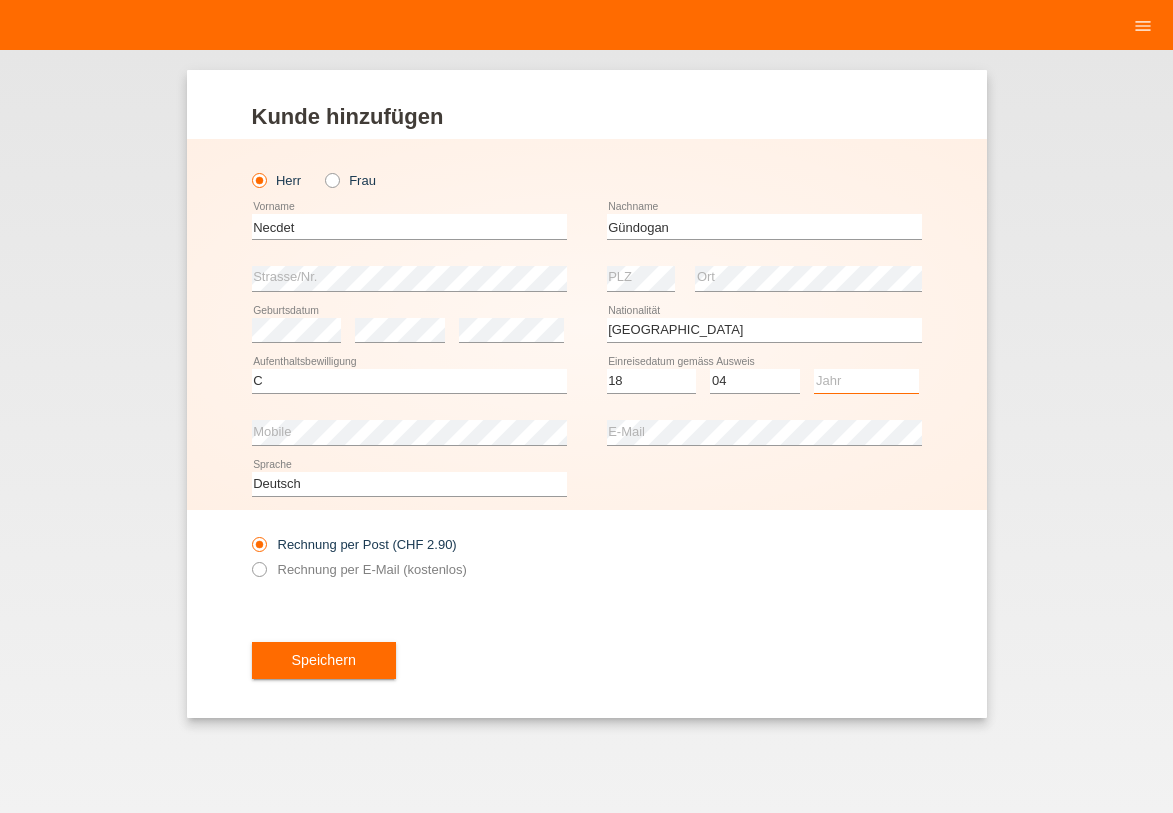 click on "Jahr
2025
2024
2023
2022
2021
2020
2019
2018
2017 2016 2015 2014 2013 2012 2011 2010 2009 2008 2007 2006 2005 2004 2003 2002 2001" at bounding box center [866, 381] 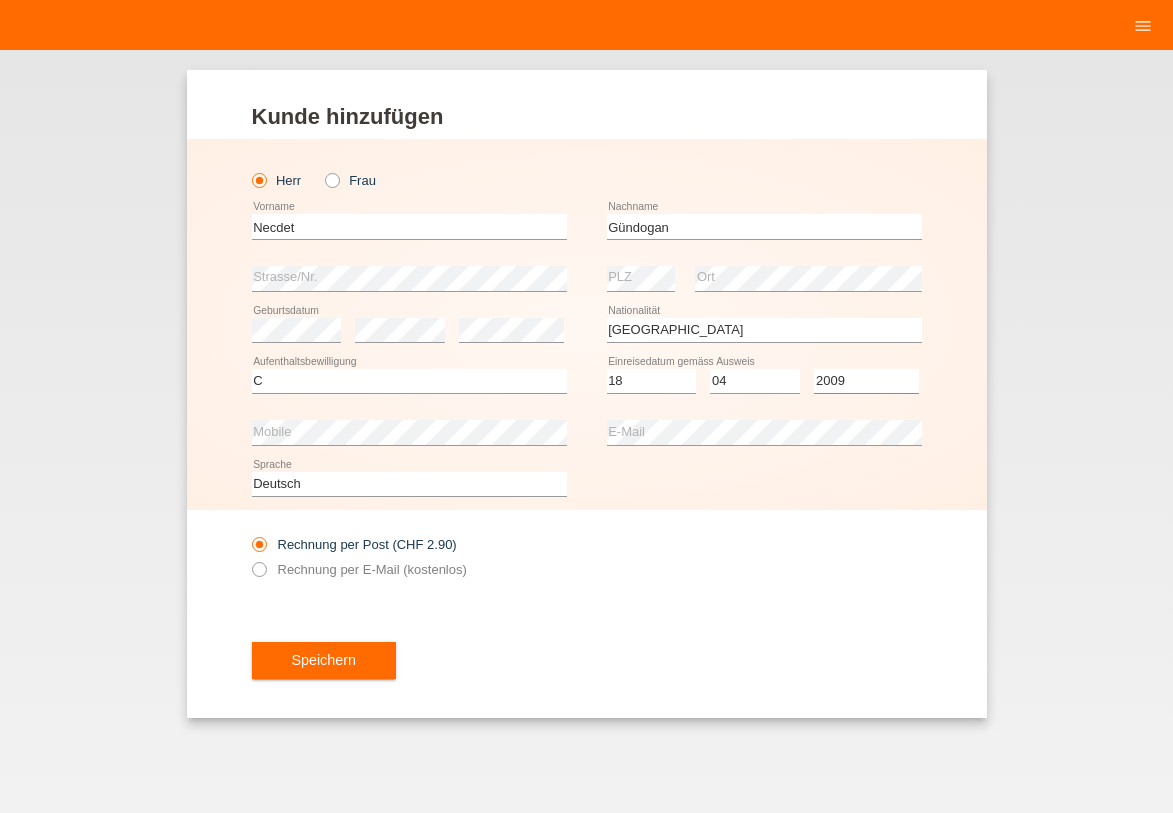 click on "2009" at bounding box center (0, 0) 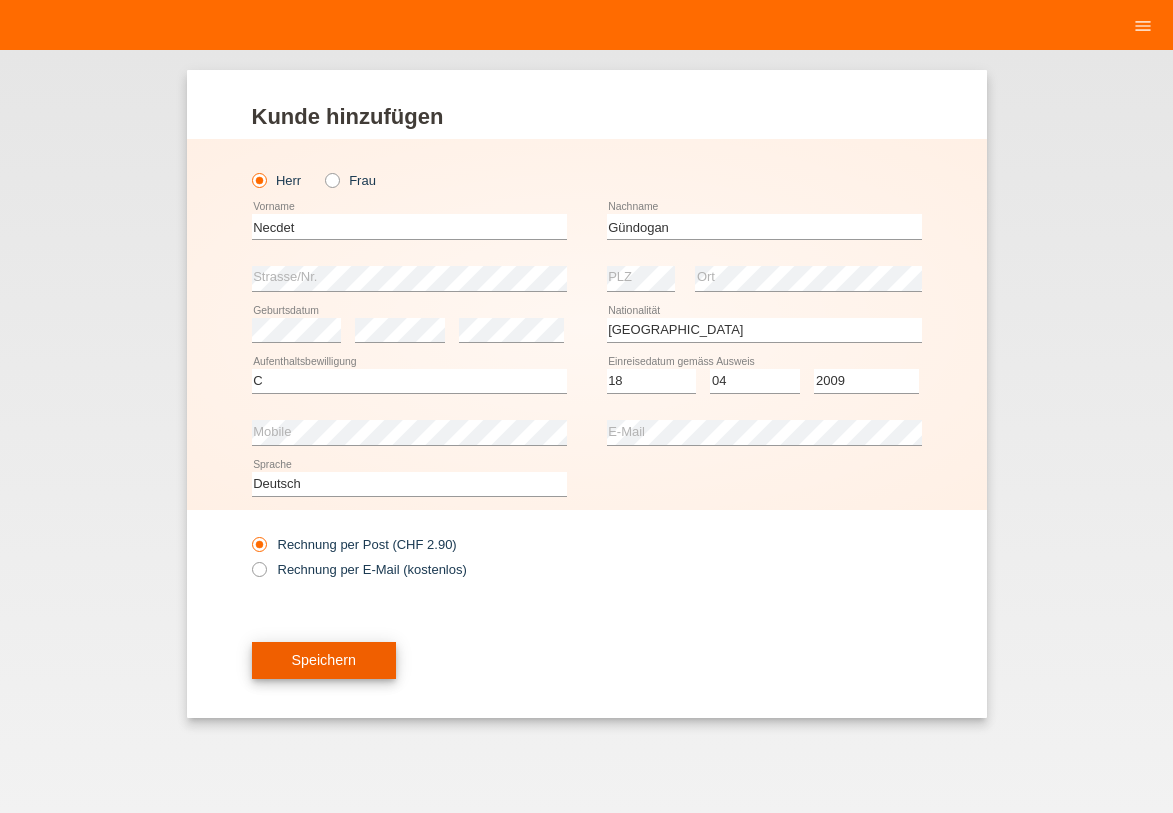 click on "Speichern" at bounding box center [324, 661] 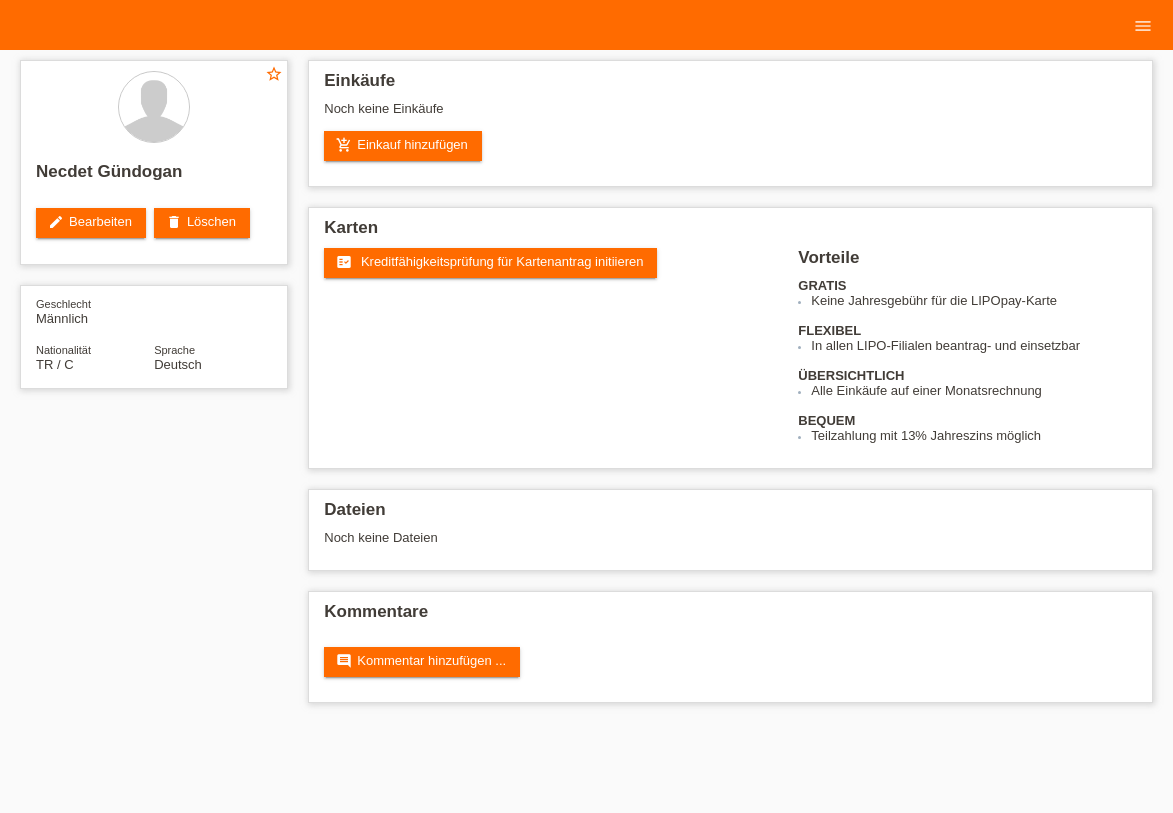 scroll, scrollTop: 0, scrollLeft: 0, axis: both 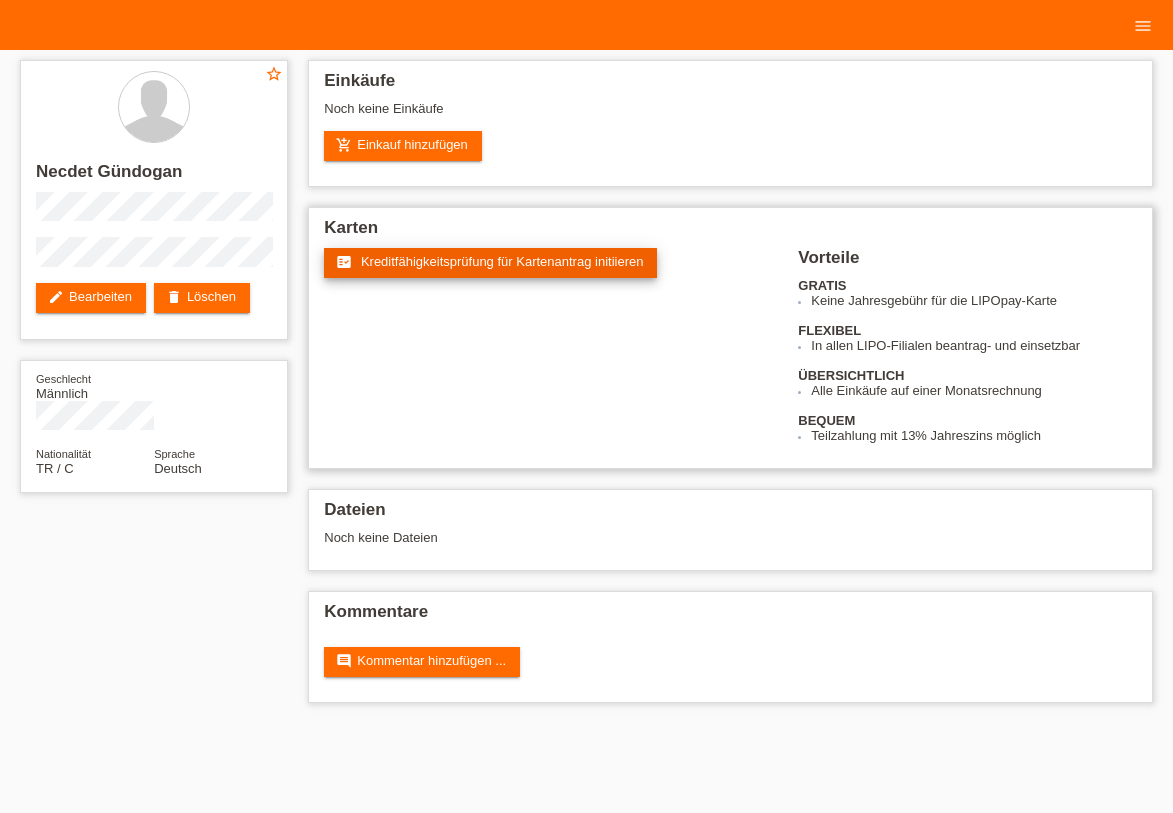 click on "Kreditfähigkeitsprüfung für Kartenantrag initiieren" at bounding box center (502, 261) 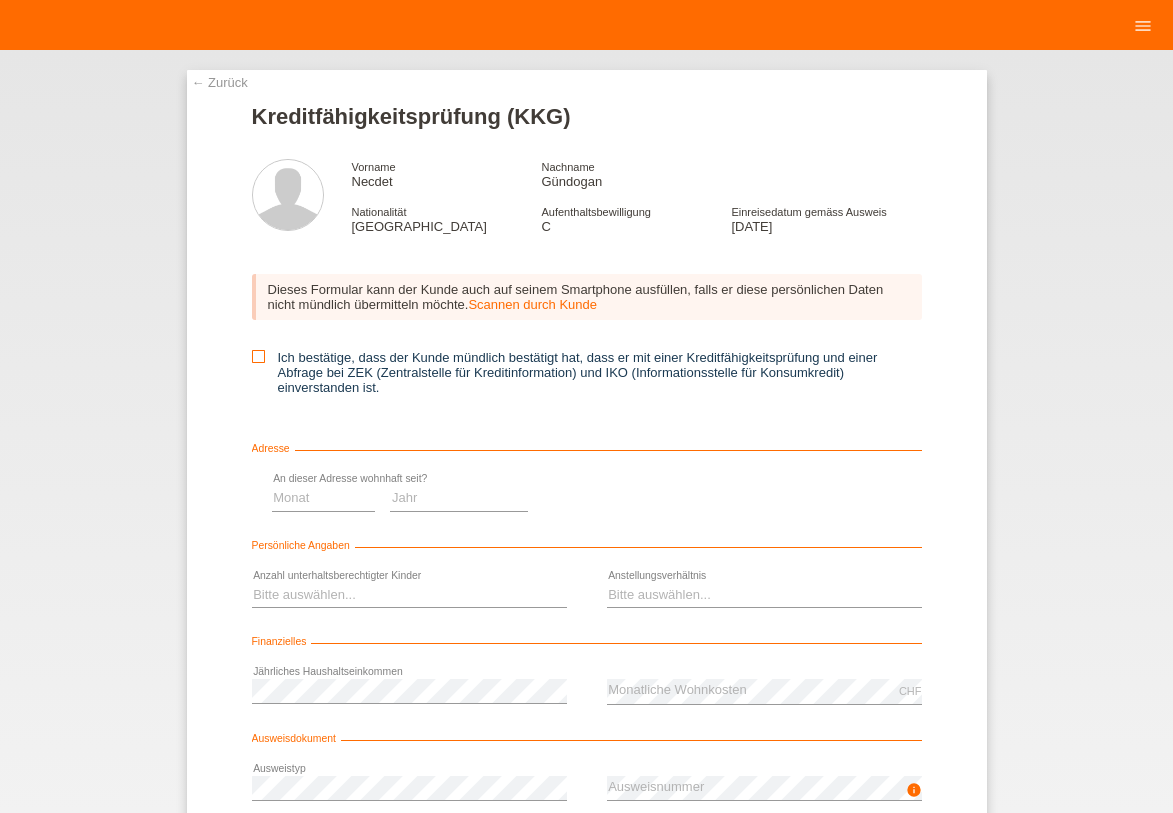 scroll, scrollTop: 0, scrollLeft: 0, axis: both 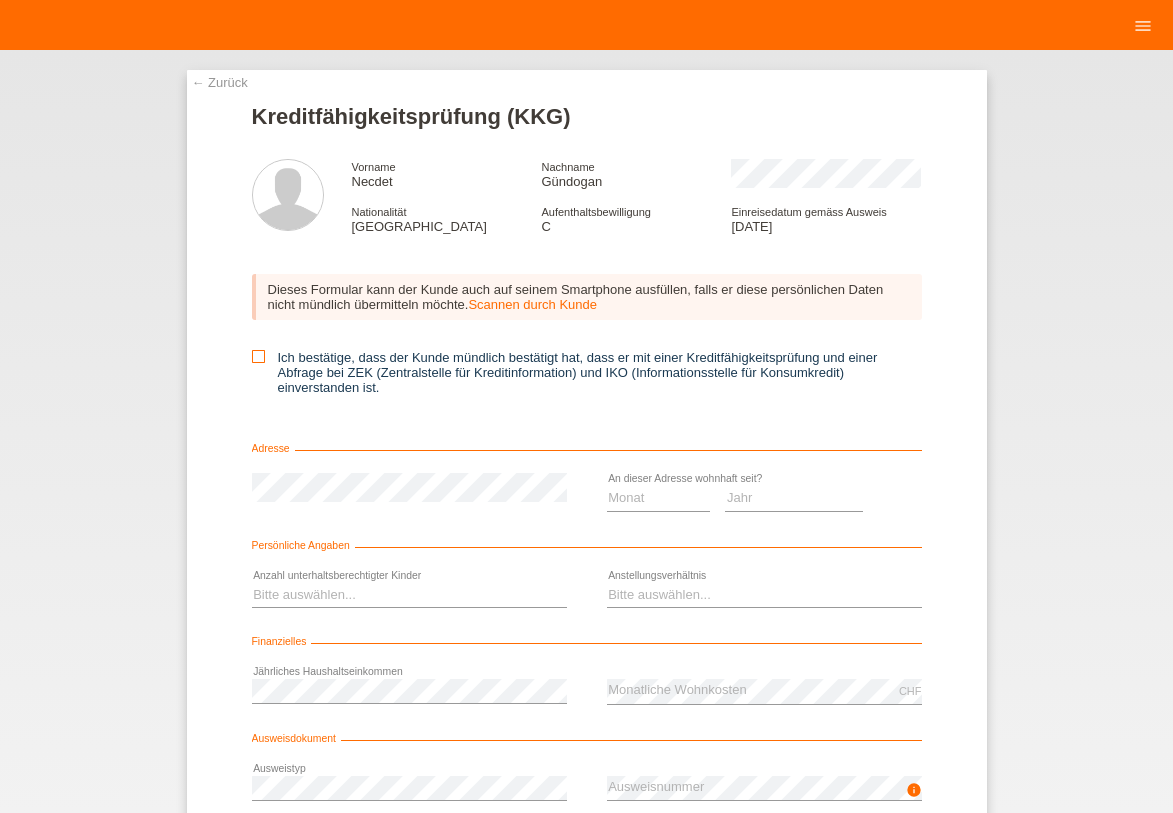 click at bounding box center (258, 356) 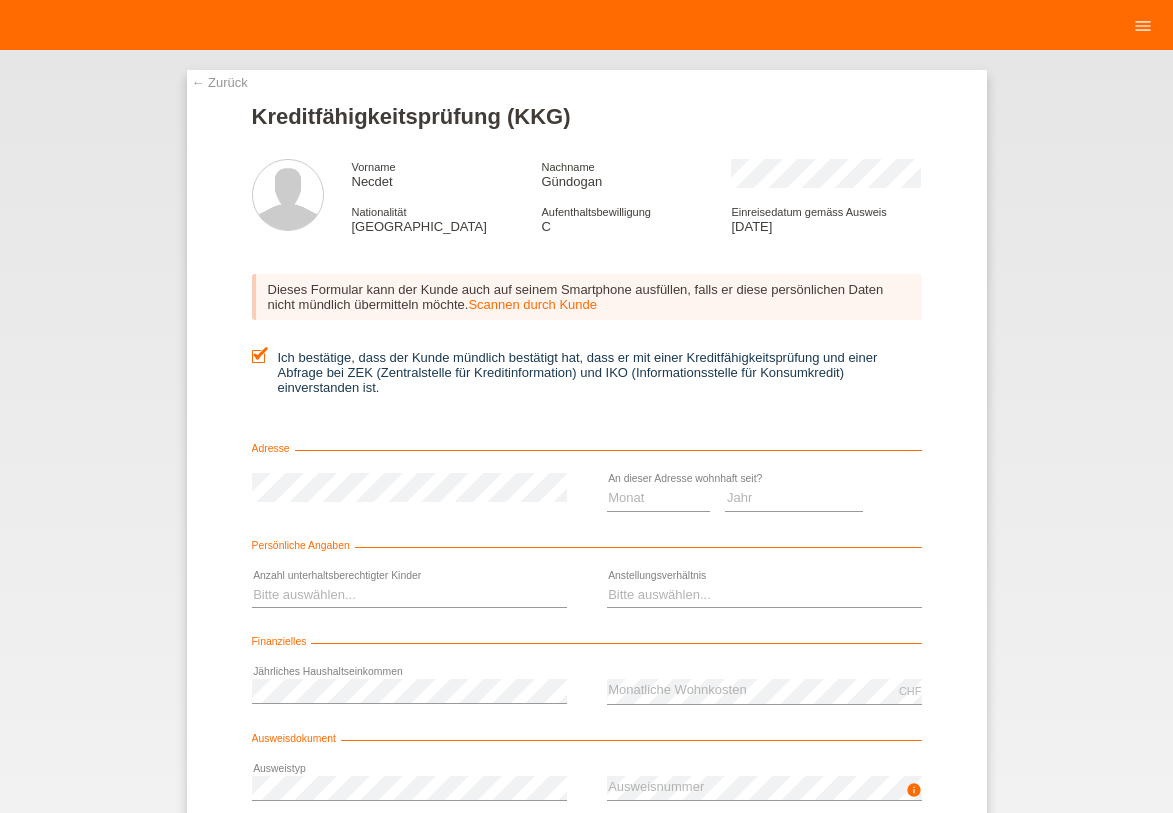 scroll, scrollTop: 88, scrollLeft: 0, axis: vertical 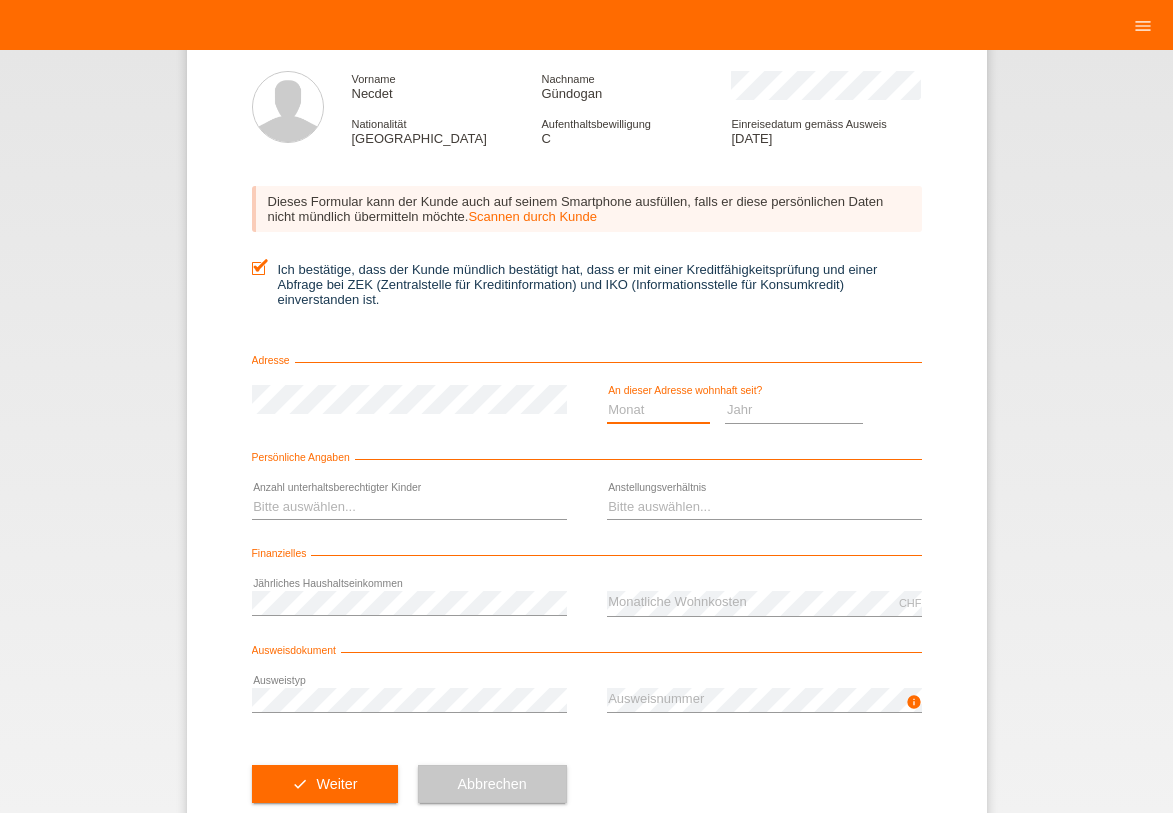 click on "Monat
01
02
03
04
05
06
07
08
09
10" at bounding box center (659, 410) 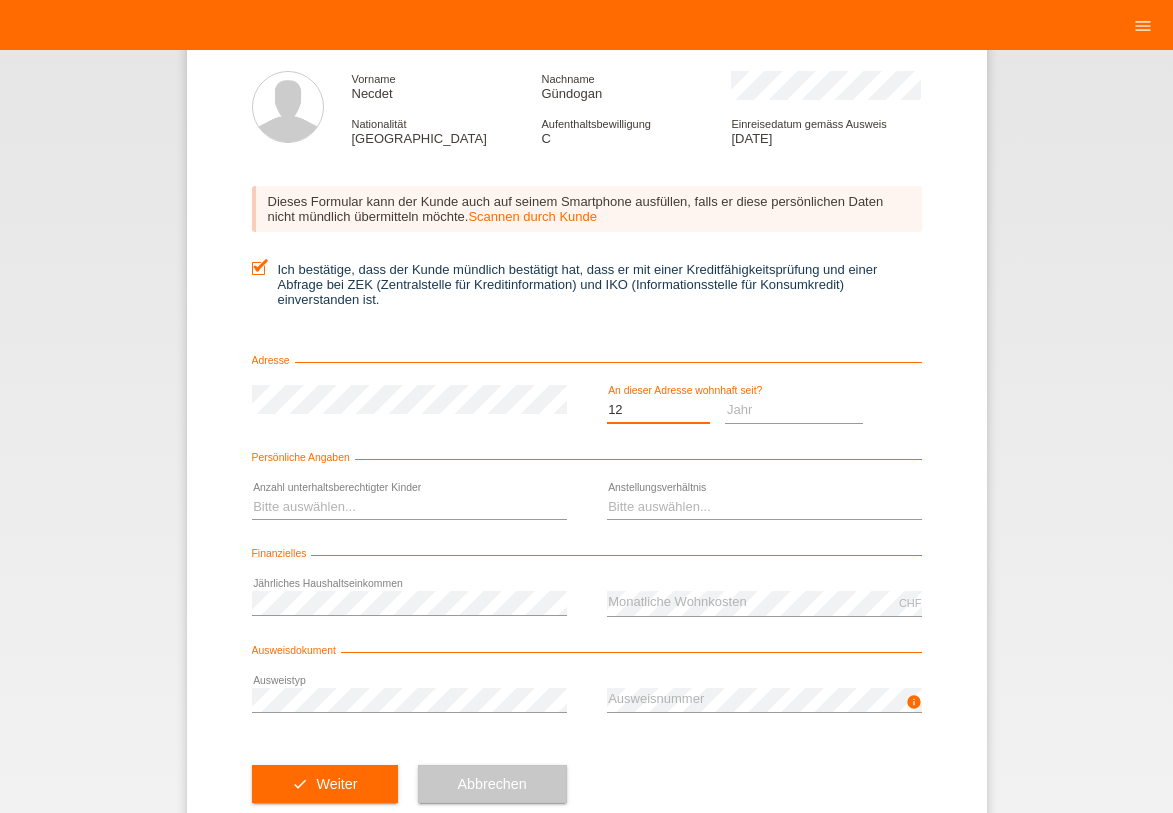 click on "12" at bounding box center (0, 0) 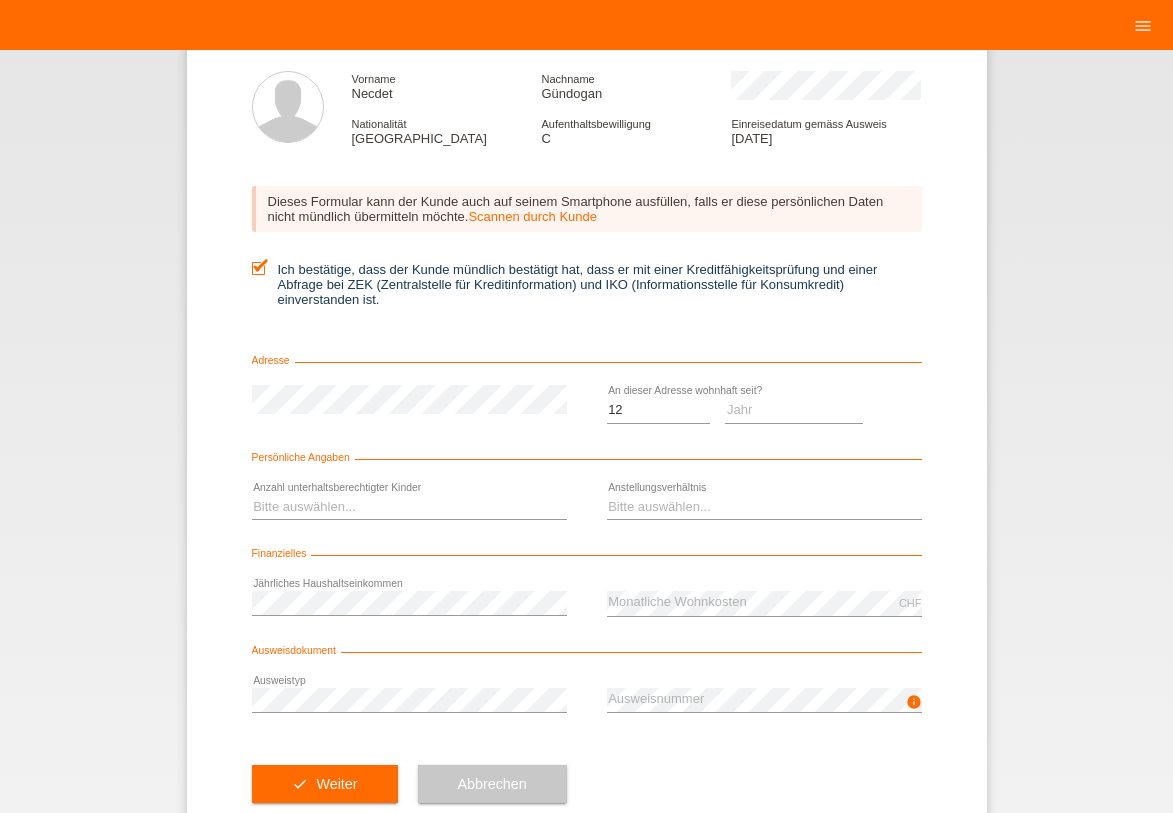 click on "Jahr
2025
2024
2023
2022
2021
2020
2019
2018
2017" at bounding box center (794, 410) 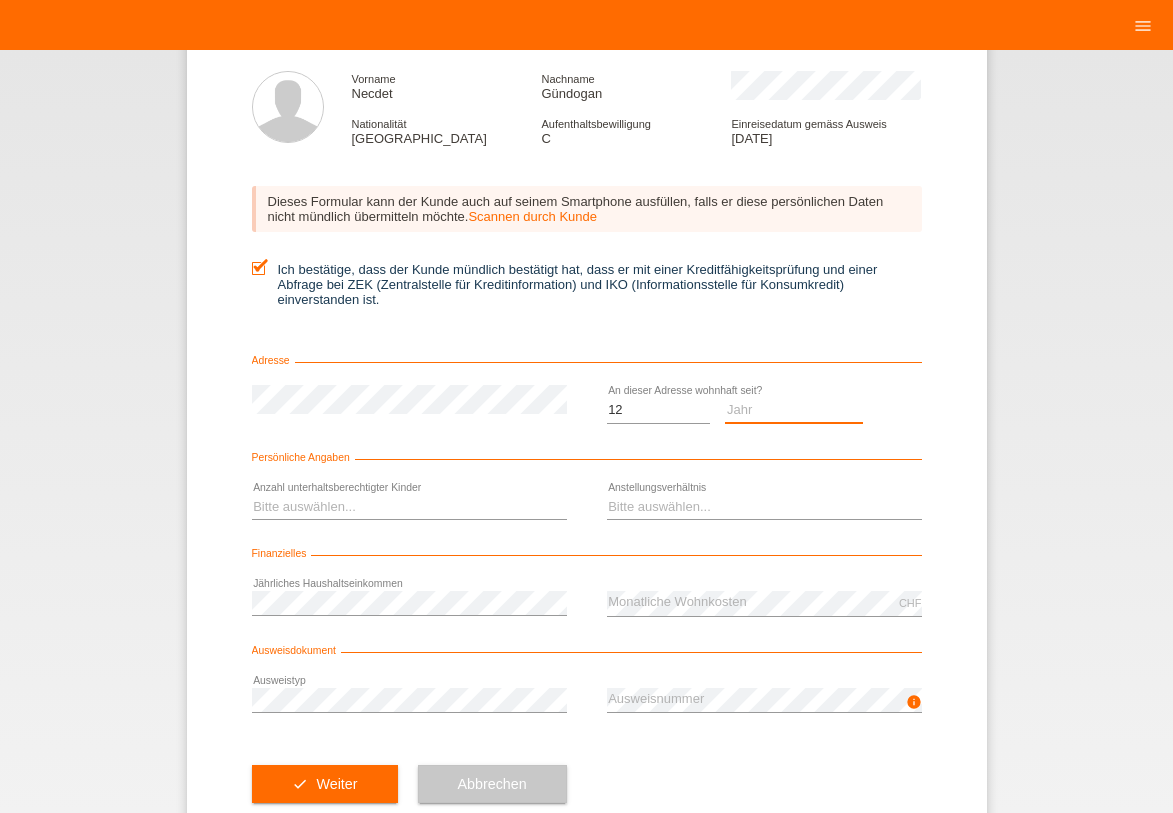 click on "Jahr
2025
2024
2023
2022
2021
2020
2019
2018
2017
2016 2015 2014 2013 2012 2011 2010 2009 2008 2007 2006 2005 2004 2003" at bounding box center [794, 410] 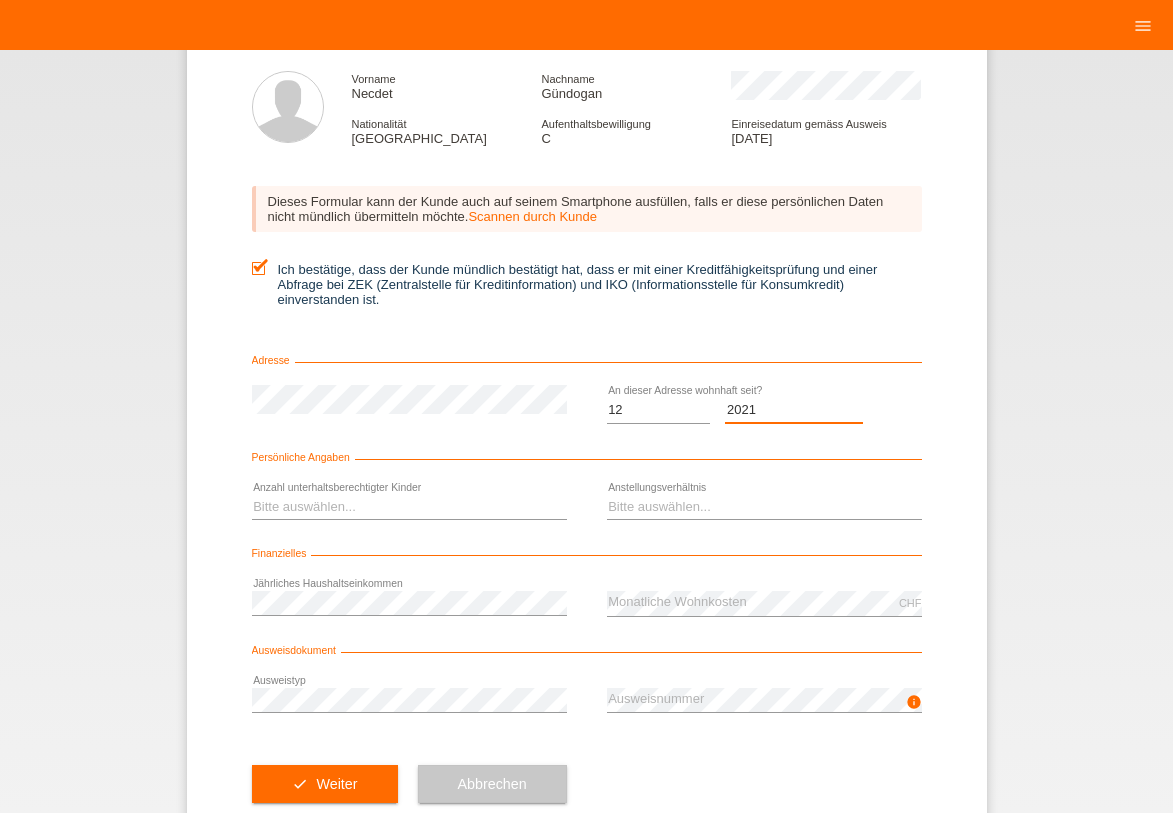 click on "2021" at bounding box center [0, 0] 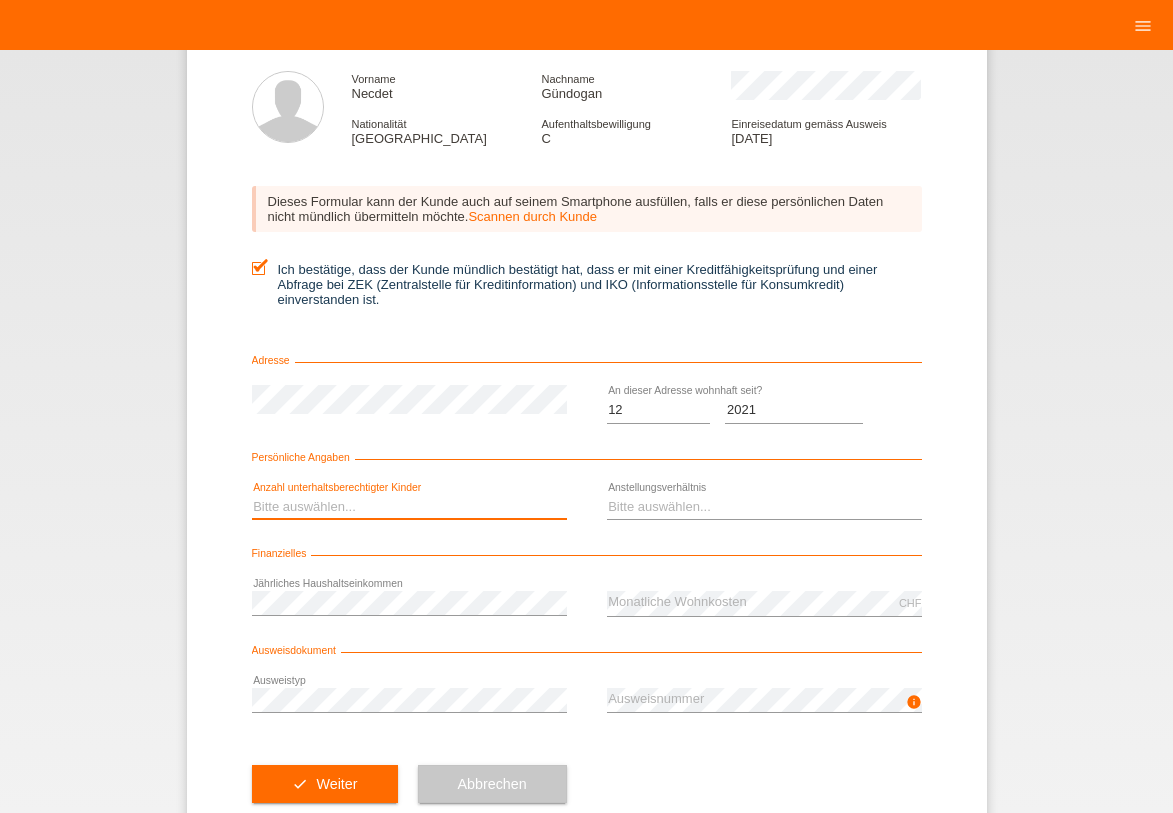 click on "Bitte auswählen...
0
1
2
3
4
5
6
7
8
9" at bounding box center [409, 507] 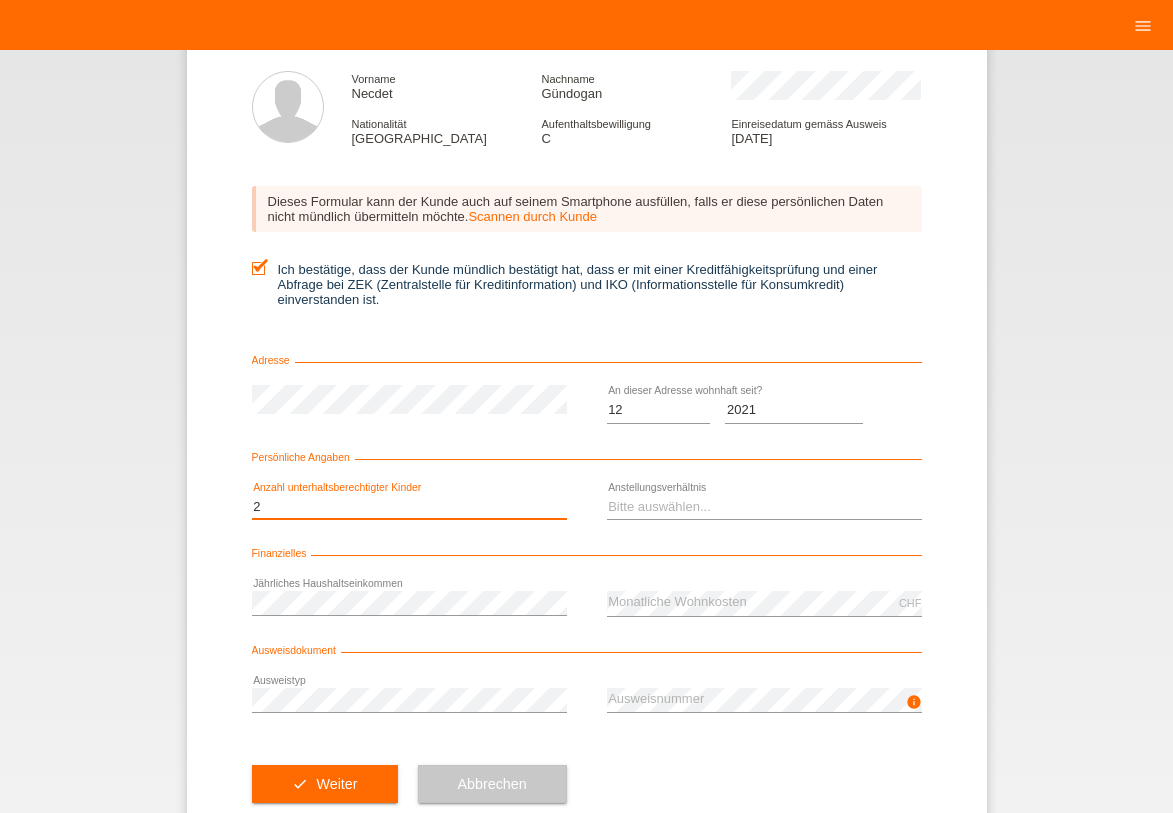 click on "2" at bounding box center (0, 0) 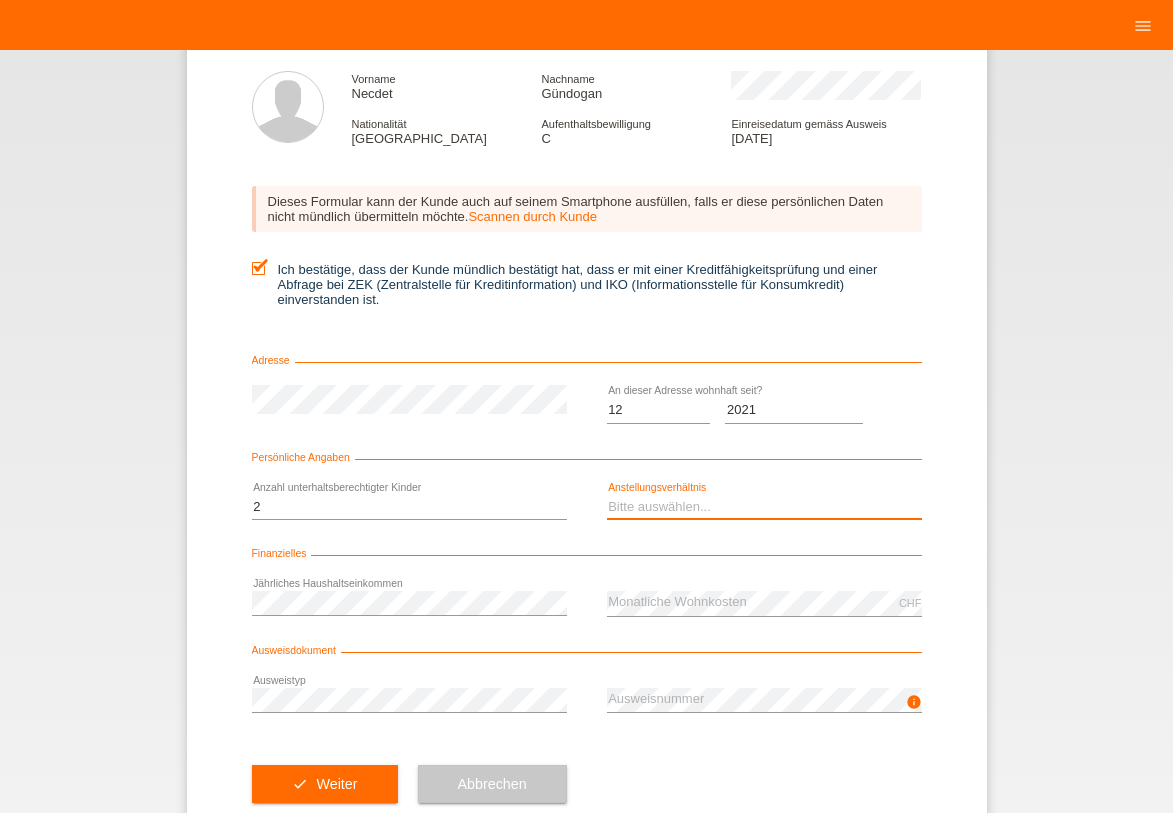 click on "Bitte auswählen...
Unbefristet
Befristet
Lehrling/Student
Pensioniert
Nicht arbeitstätig
Hausfrau/-mann
Selbständig" at bounding box center [764, 507] 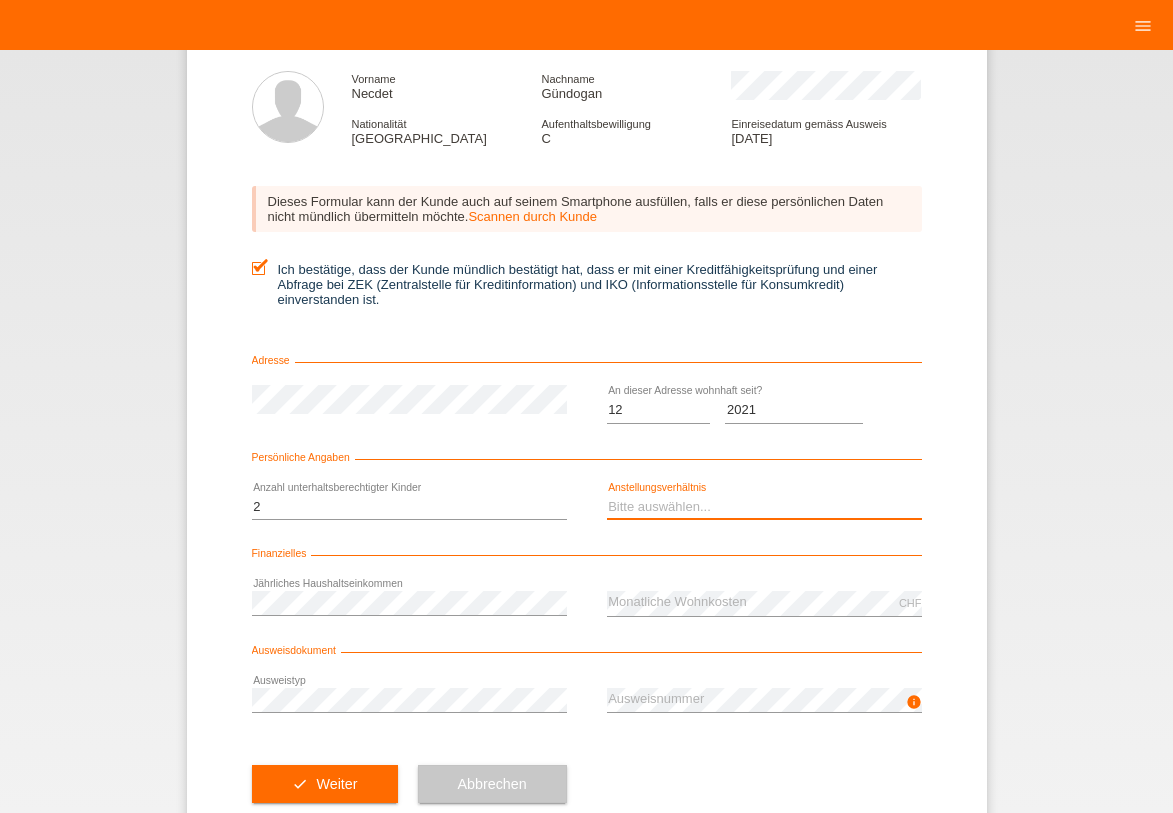 select on "UNLIMITED" 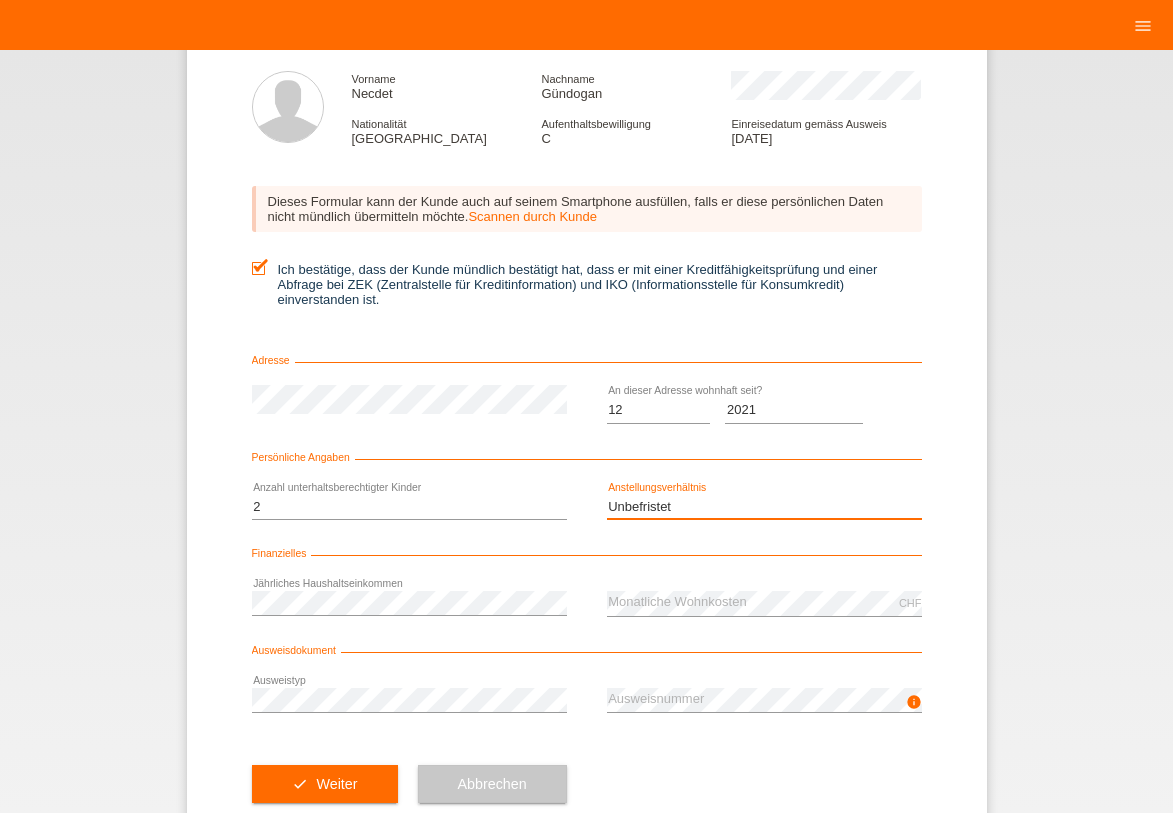 click on "Unbefristet" at bounding box center (0, 0) 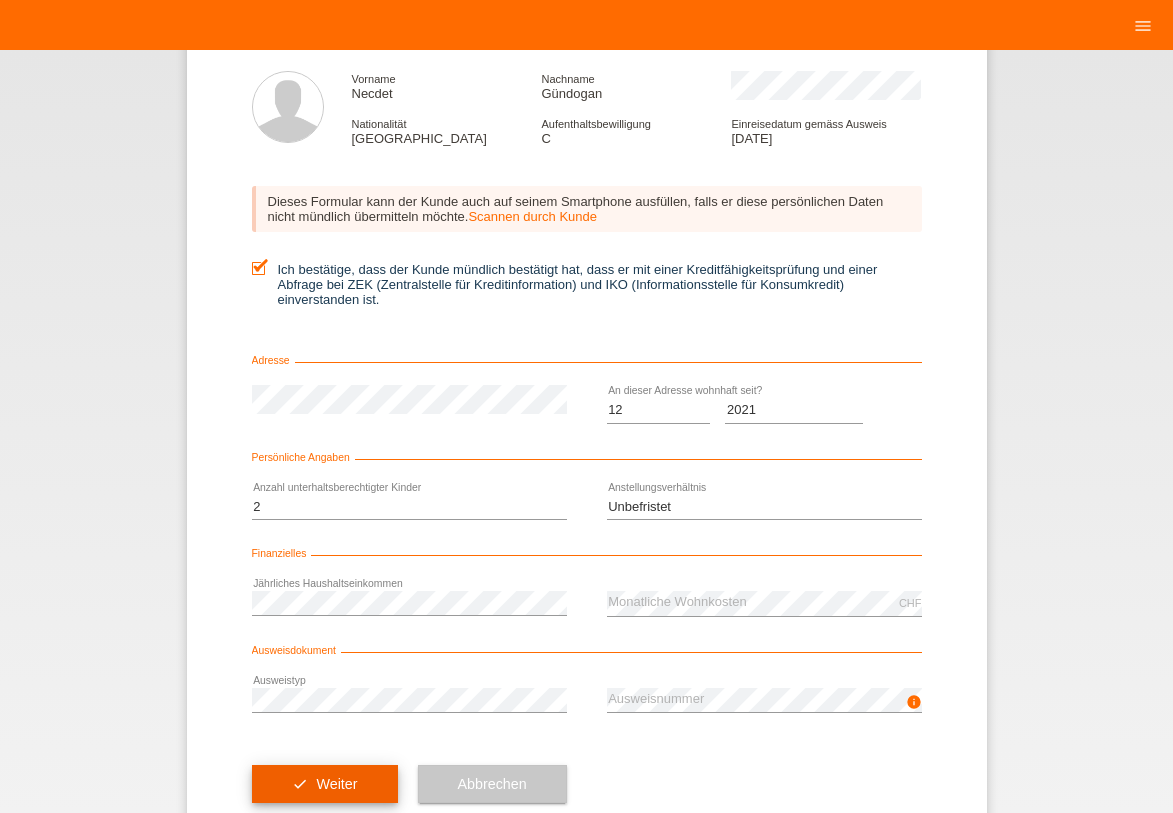 click on "check   Weiter" at bounding box center (325, 784) 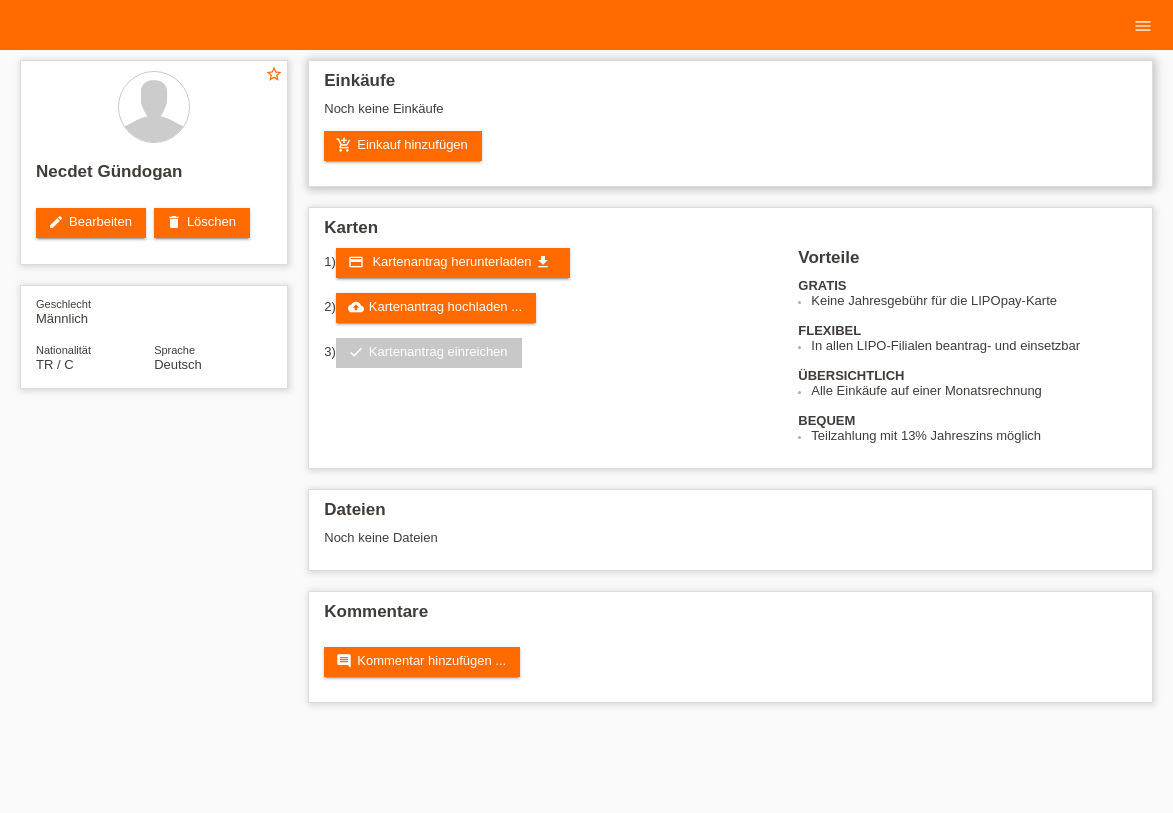 scroll, scrollTop: 0, scrollLeft: 0, axis: both 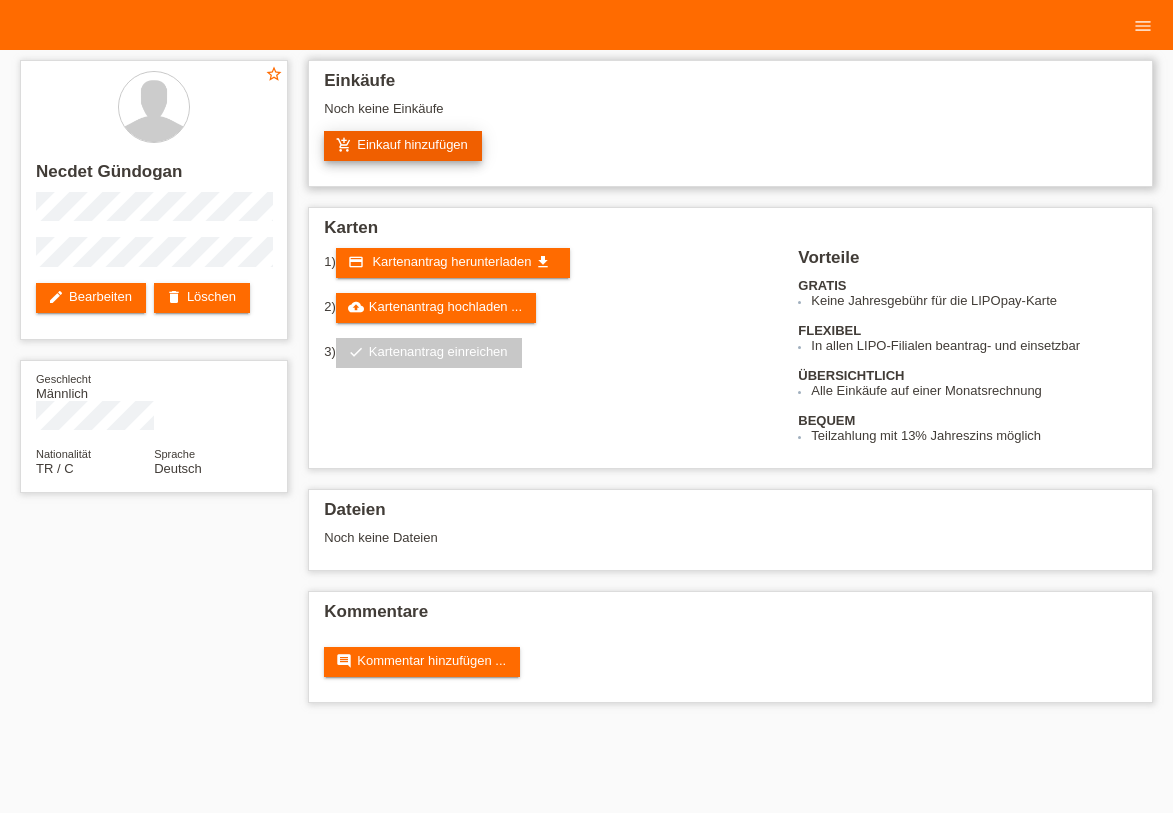 click on "add_shopping_cart  Einkauf hinzufügen" at bounding box center [403, 146] 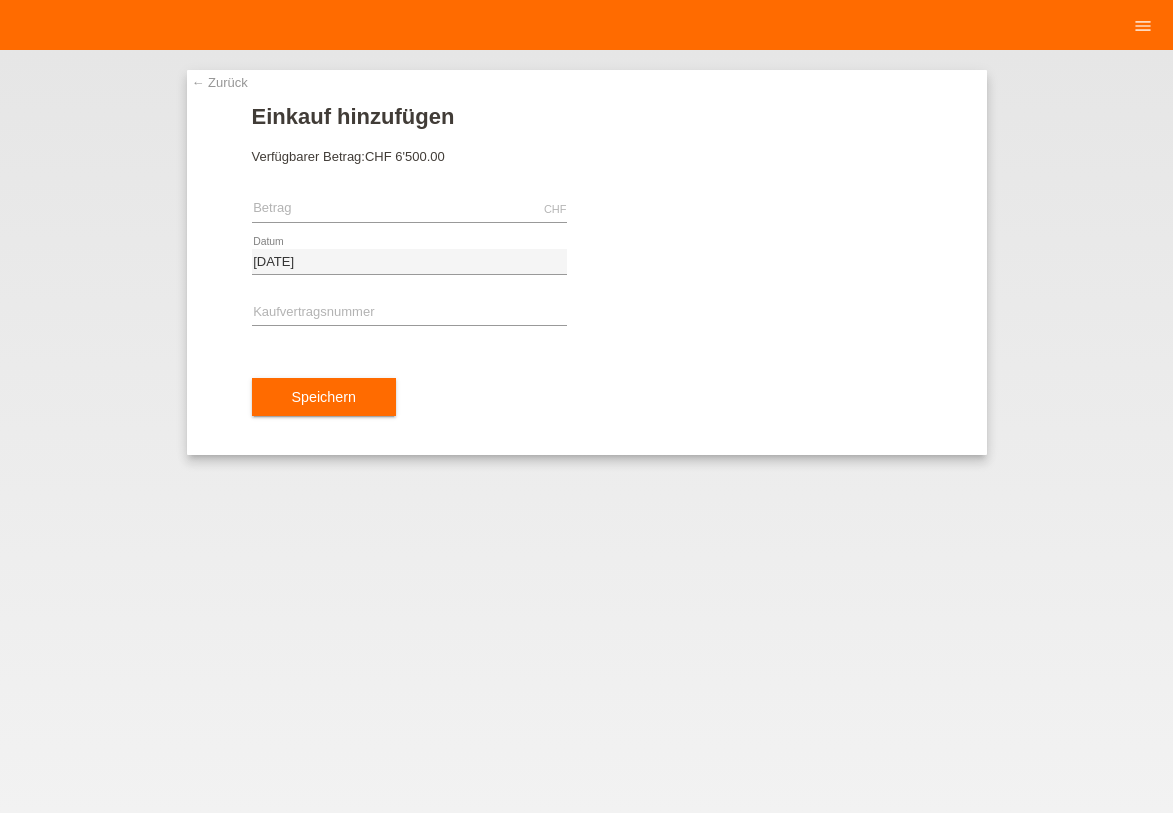 scroll, scrollTop: 0, scrollLeft: 0, axis: both 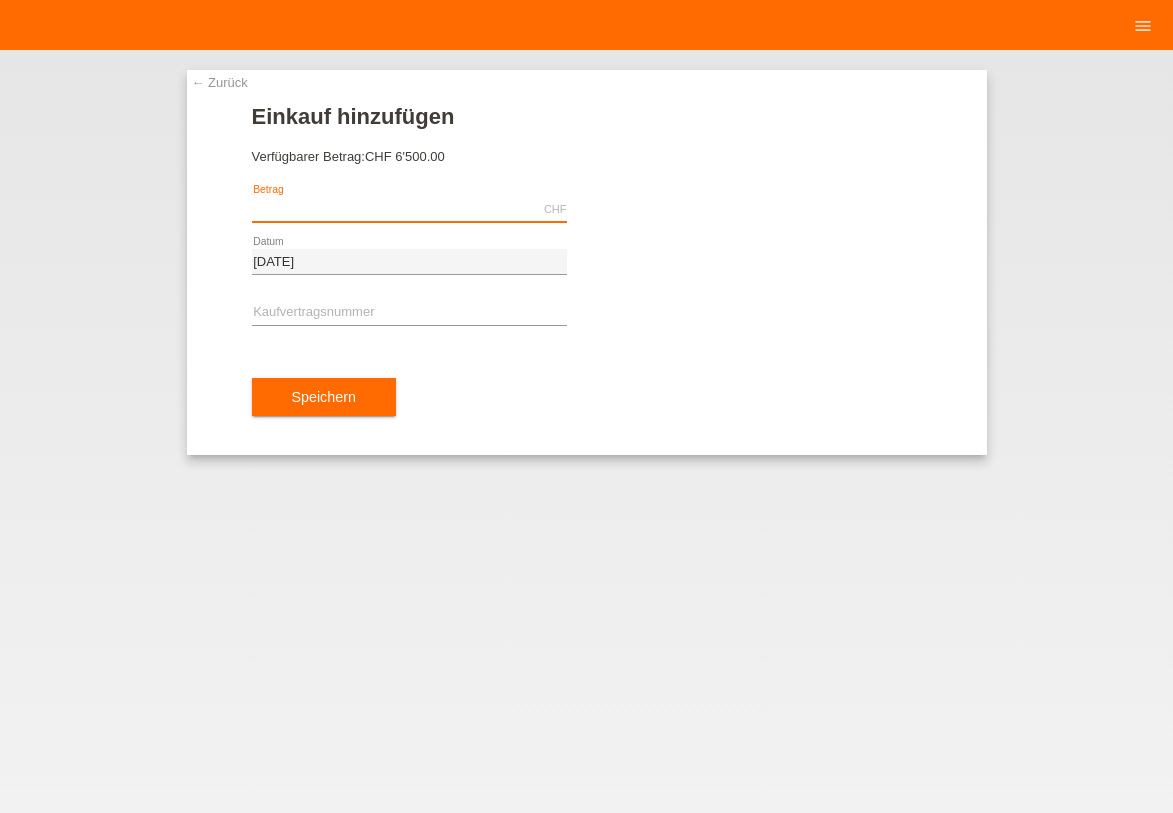 click at bounding box center [409, 209] 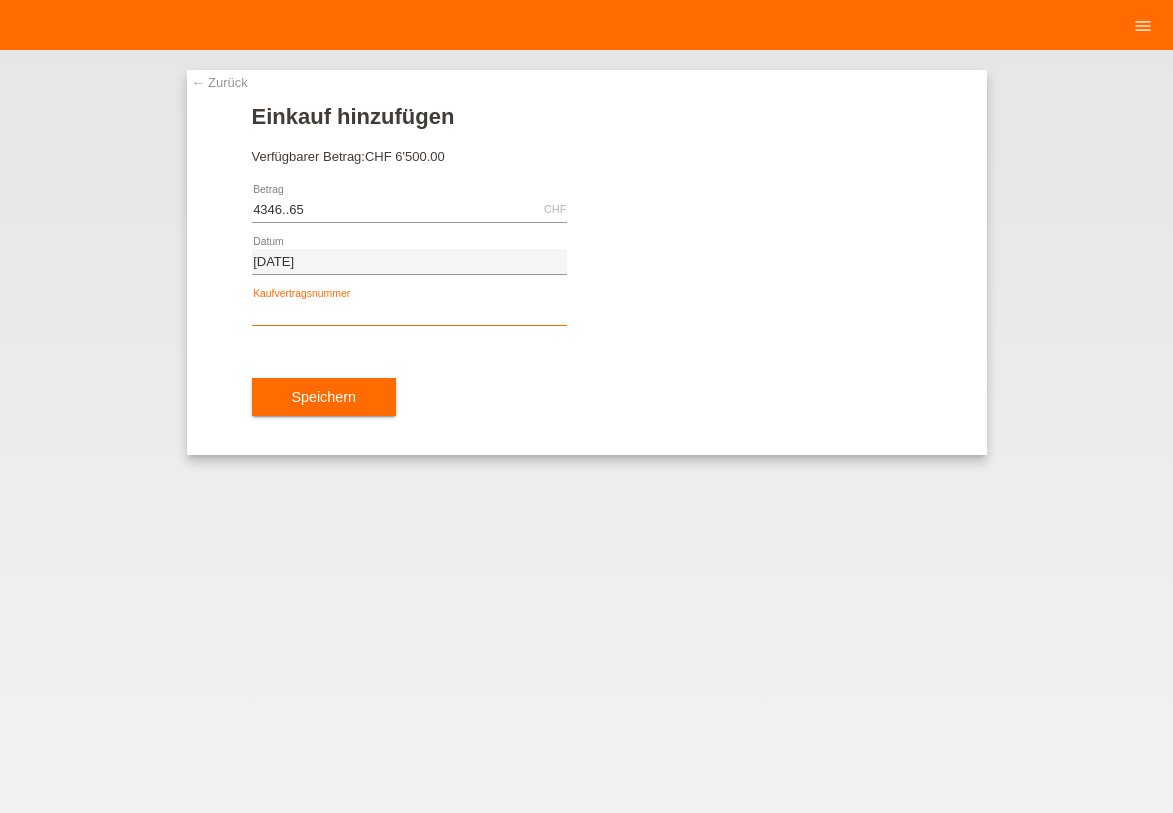 type on "NaN" 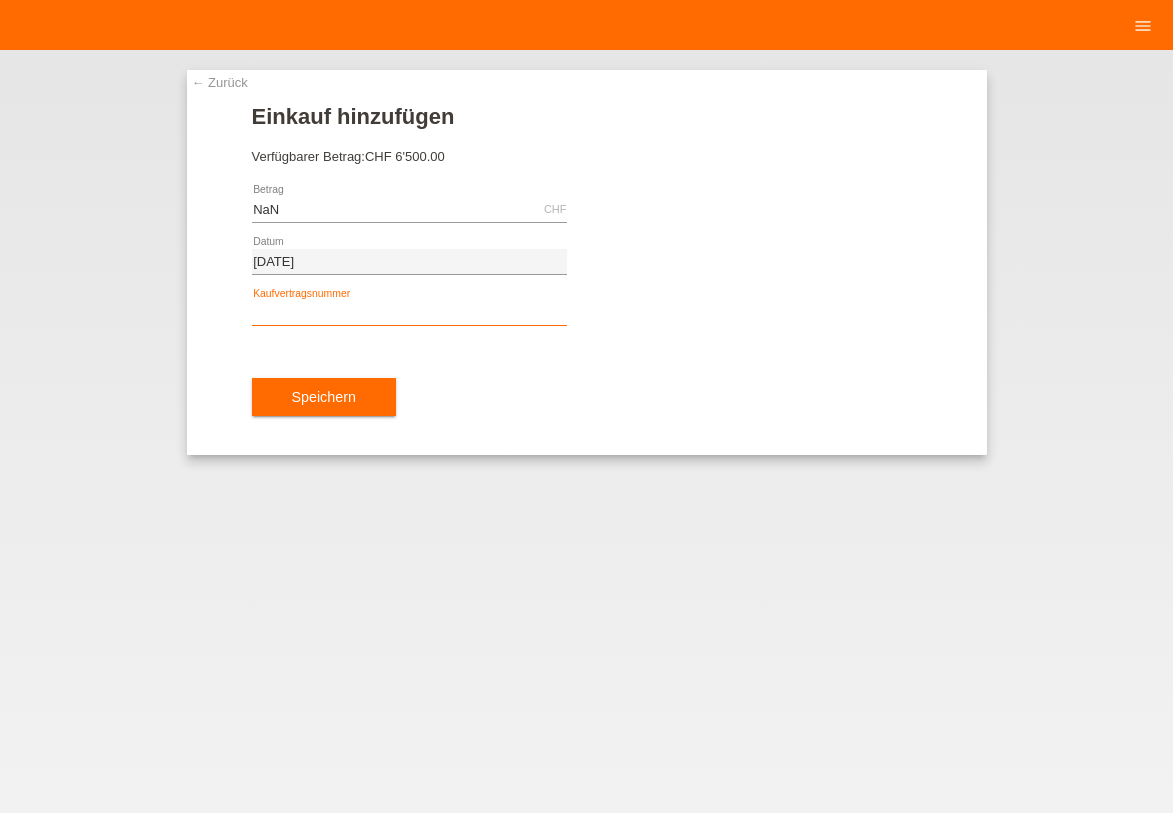 click at bounding box center (409, 313) 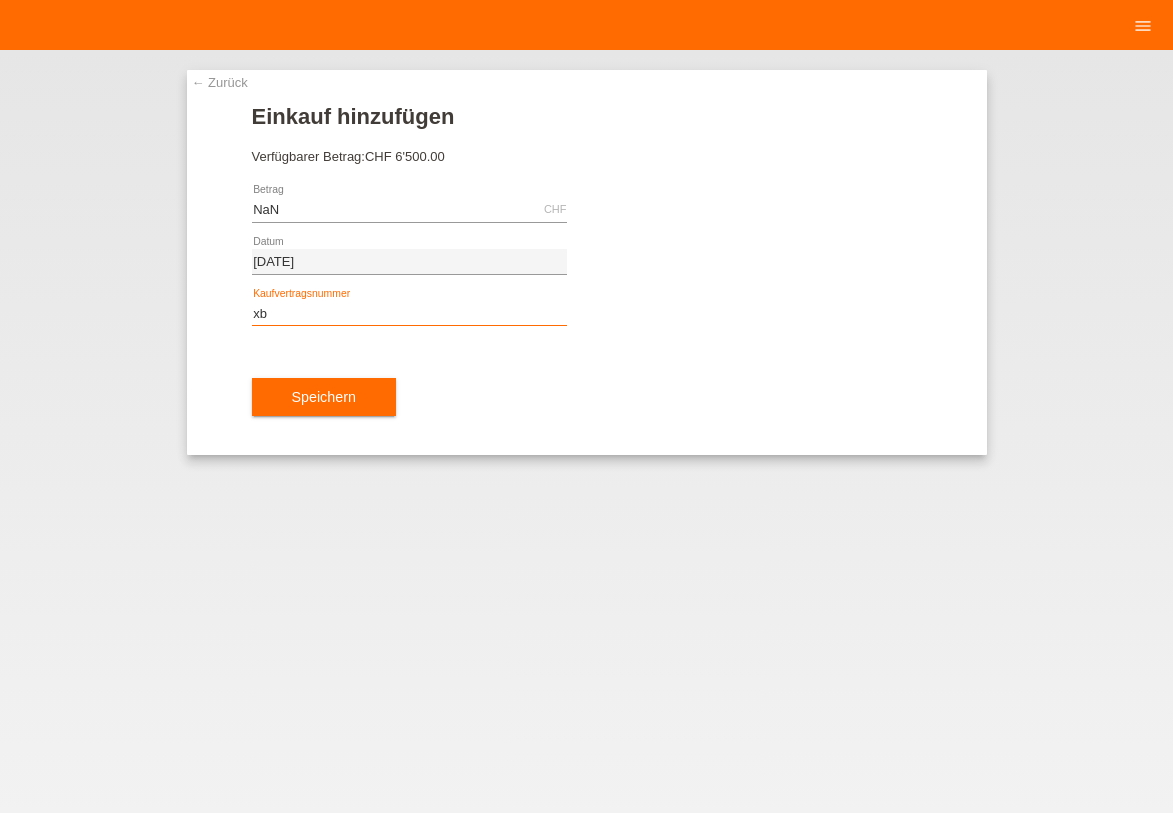 type on "x" 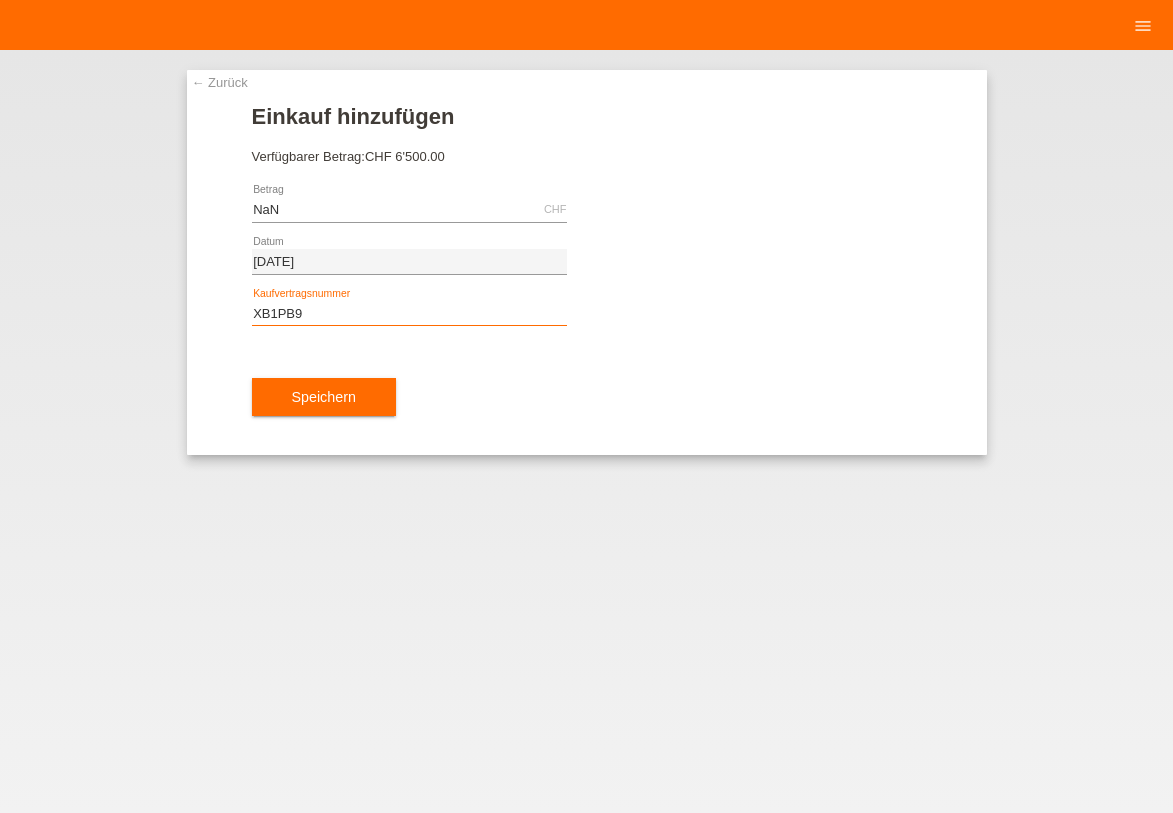 type on "XB1PB9" 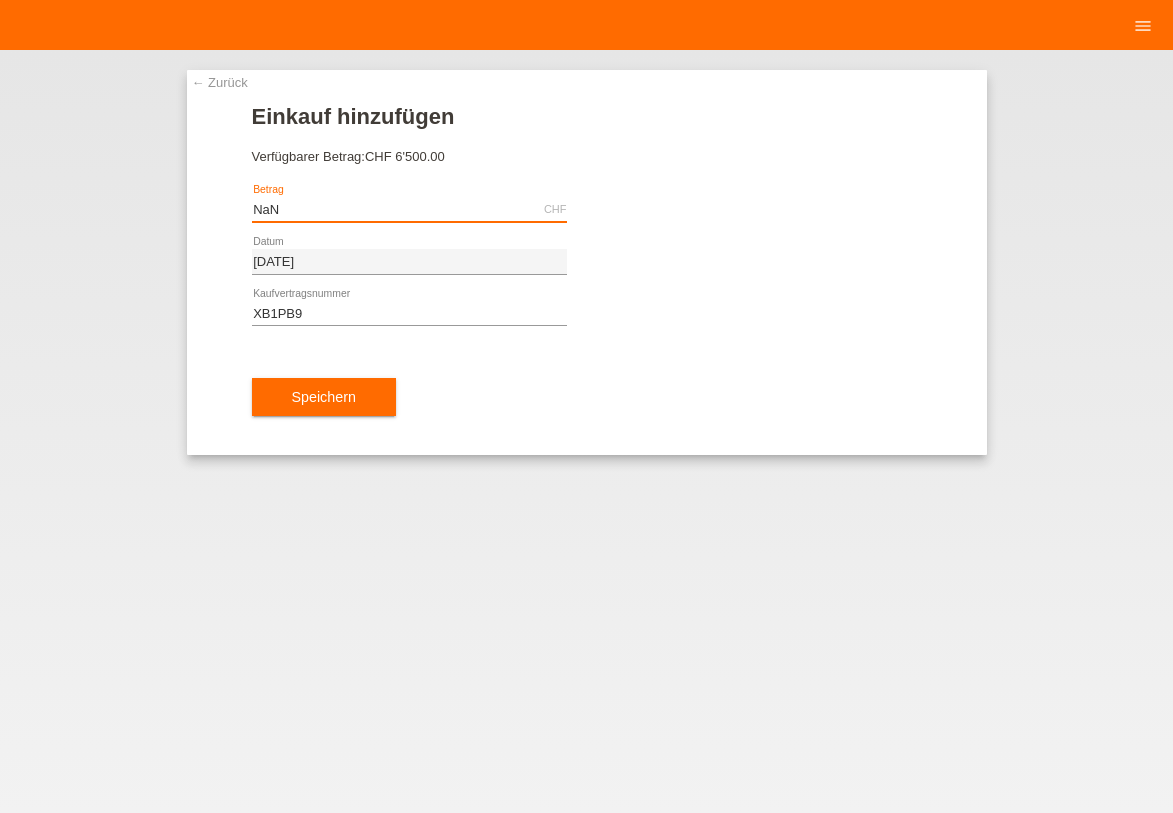 click on "NaN" at bounding box center [409, 209] 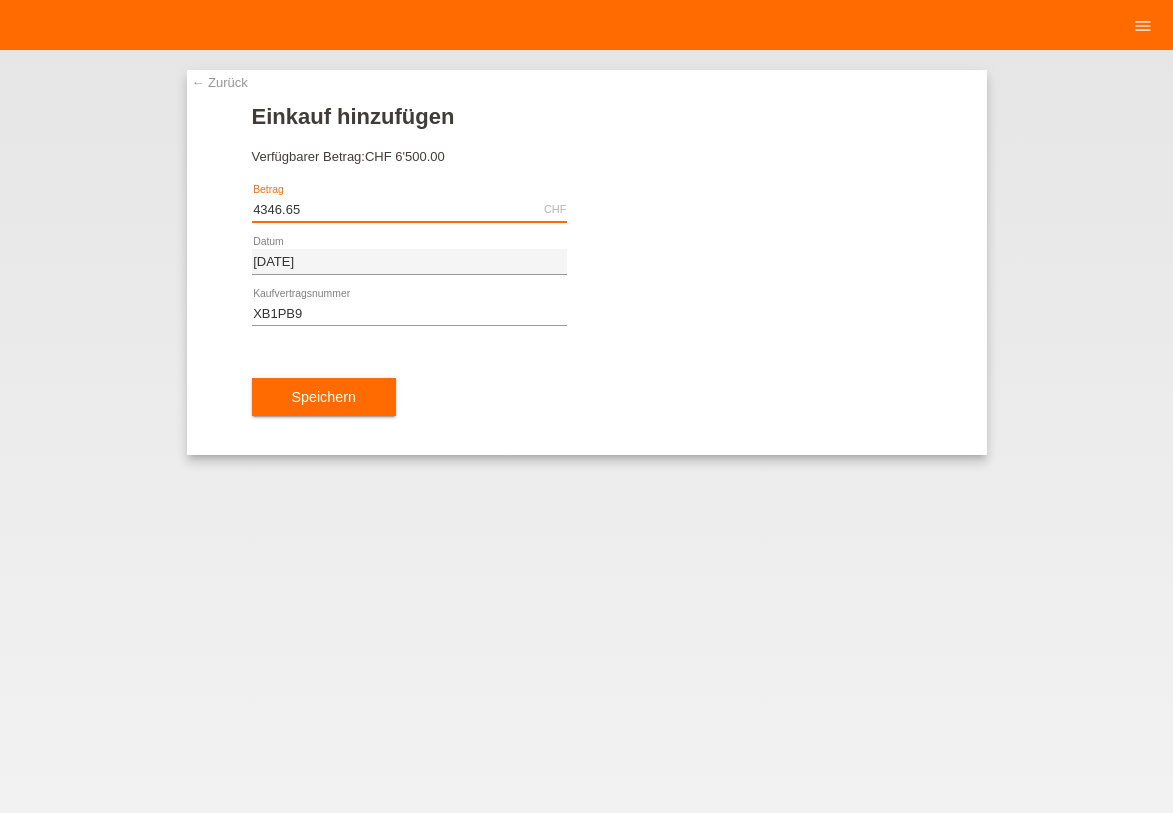 type on "4346.65" 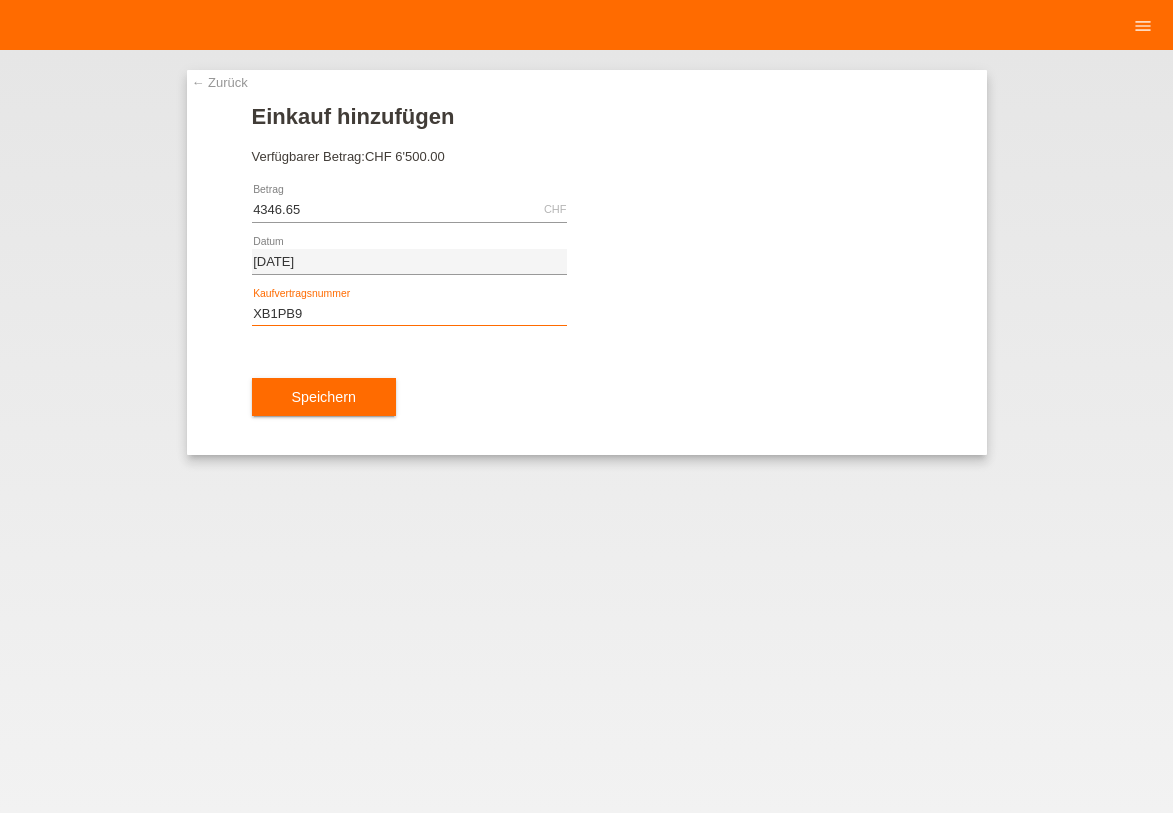 click on "XB1PB9" at bounding box center [409, 313] 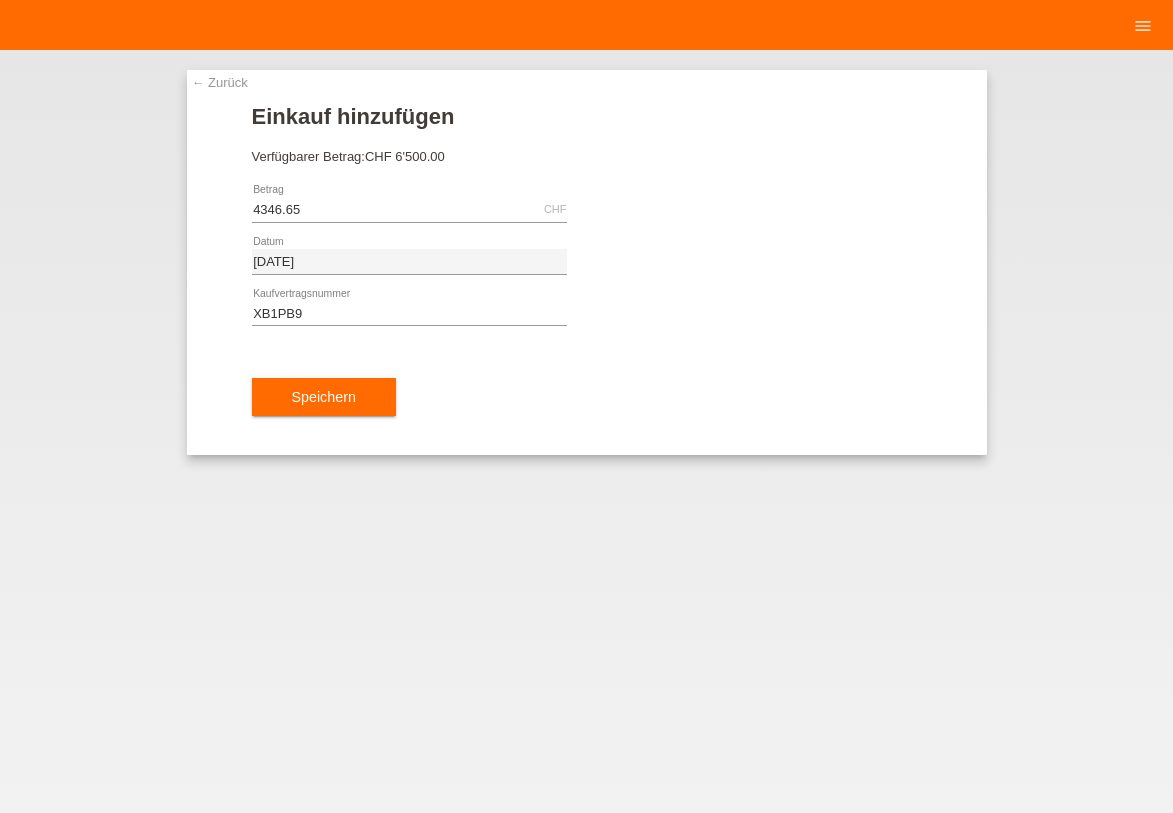click on "← Zurück
Einkauf hinzufügen
Verfügbarer Betrag:
CHF 6'500.00
4346.65 error Betrag 16.07.2025 error" at bounding box center (586, 431) 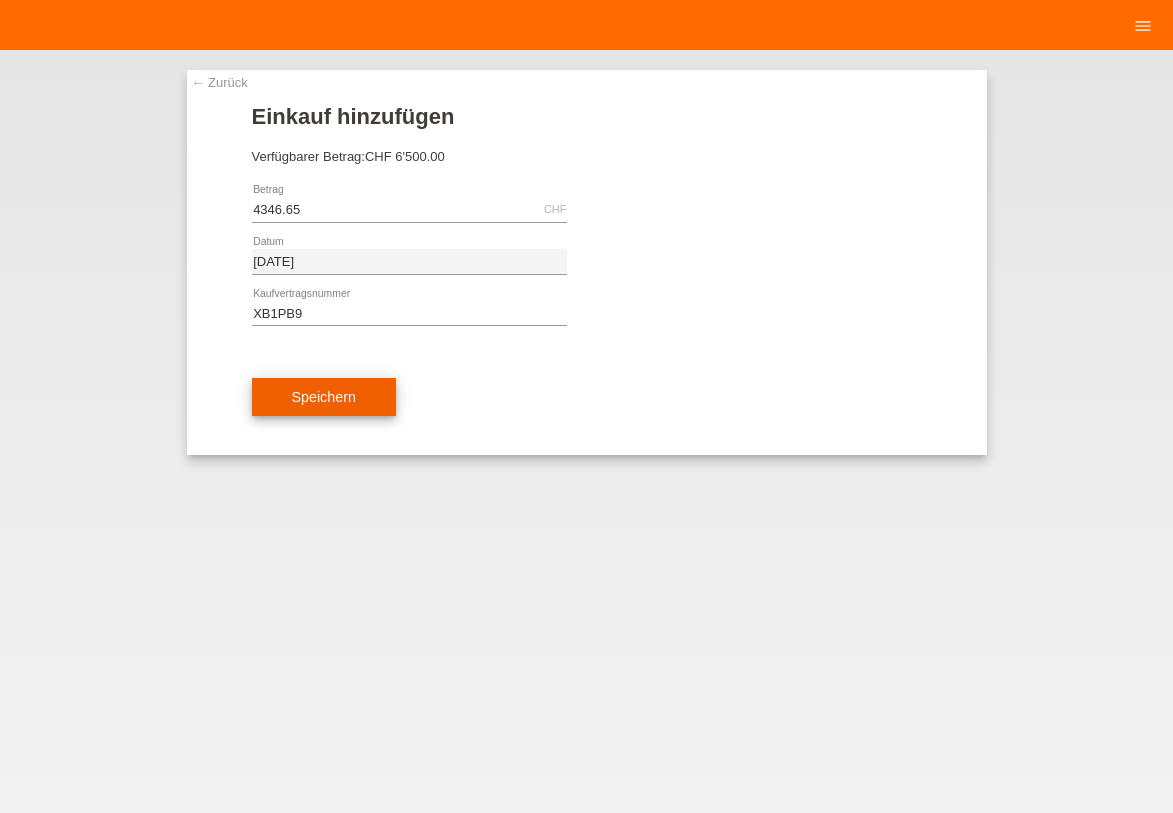 click on "Speichern" at bounding box center (324, 397) 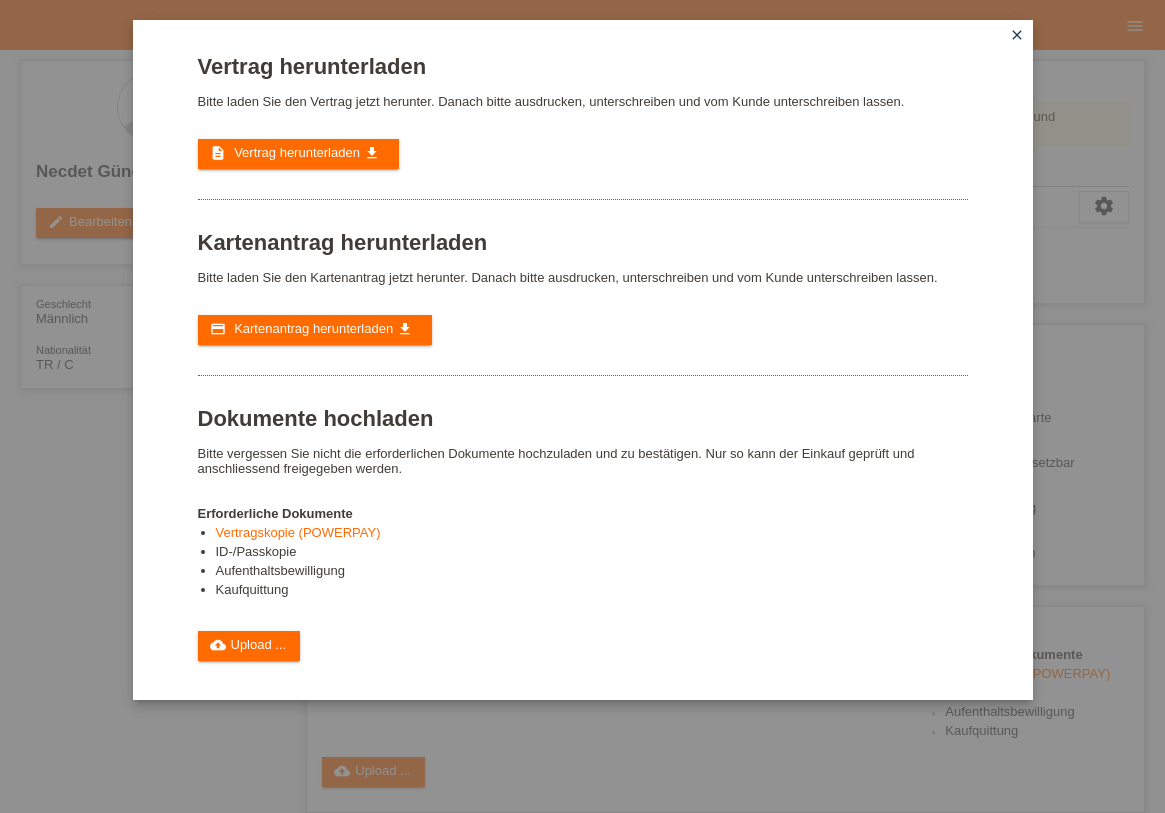 scroll, scrollTop: 0, scrollLeft: 0, axis: both 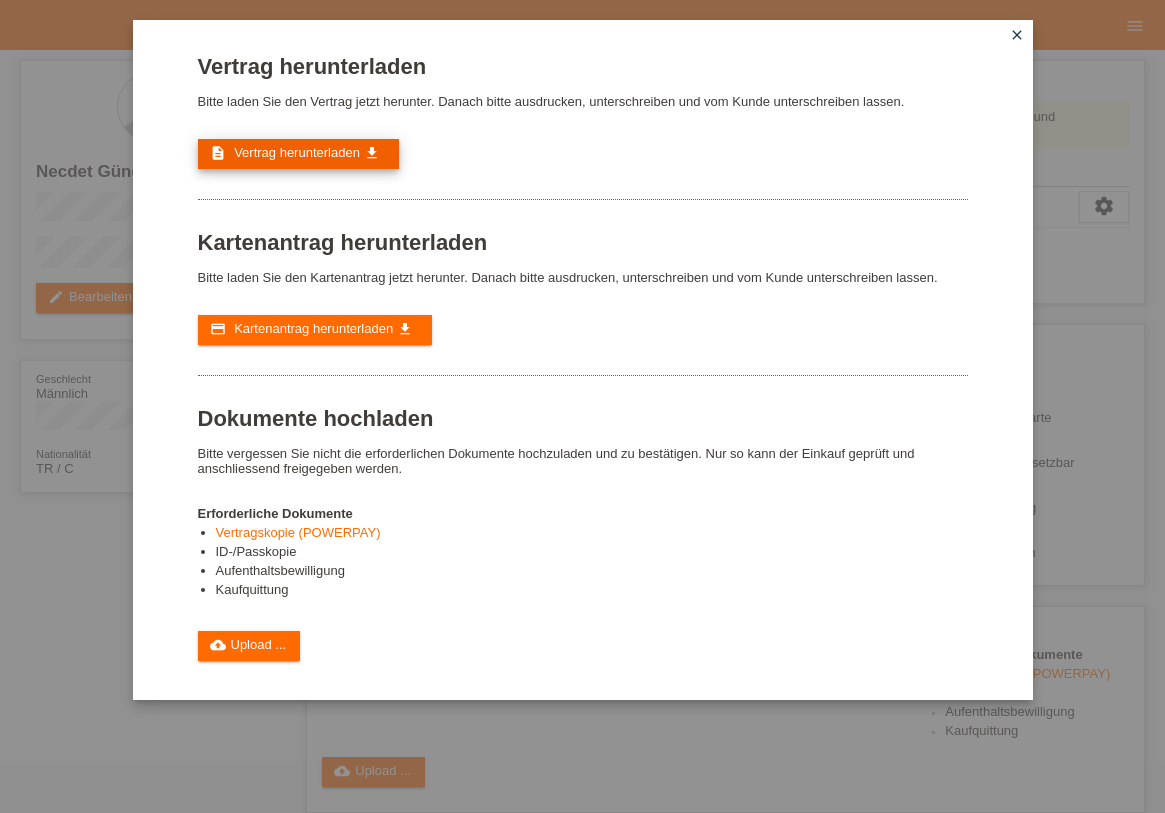 click on "Vertrag herunterladen" at bounding box center (297, 152) 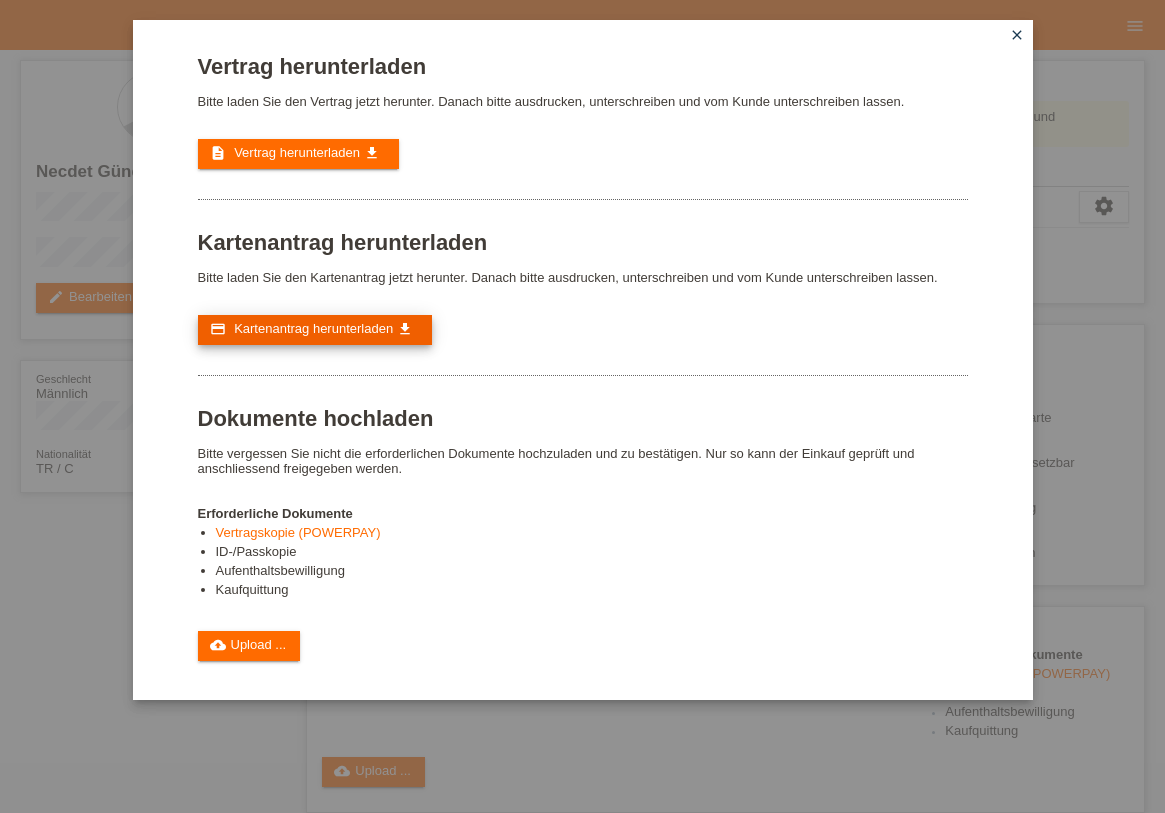 click on "Kartenantrag herunterladen" at bounding box center [313, 328] 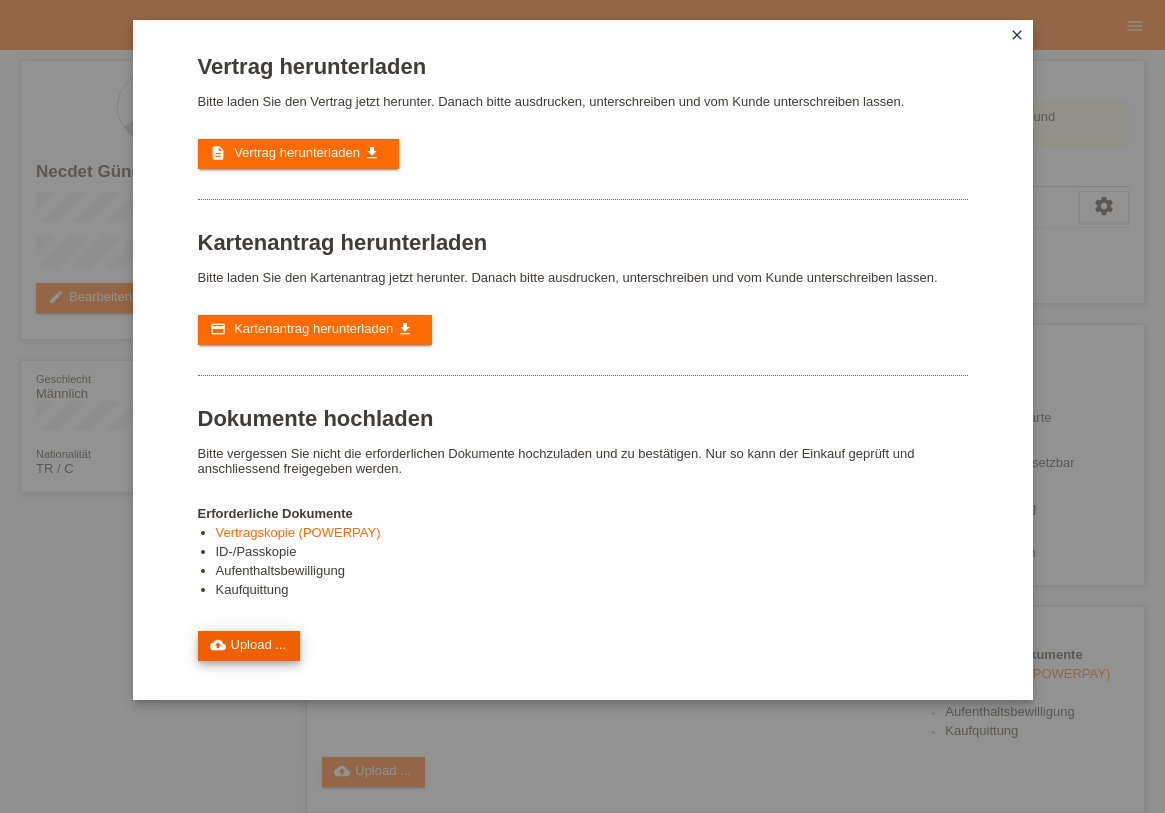 click on "cloud_upload" at bounding box center [218, 645] 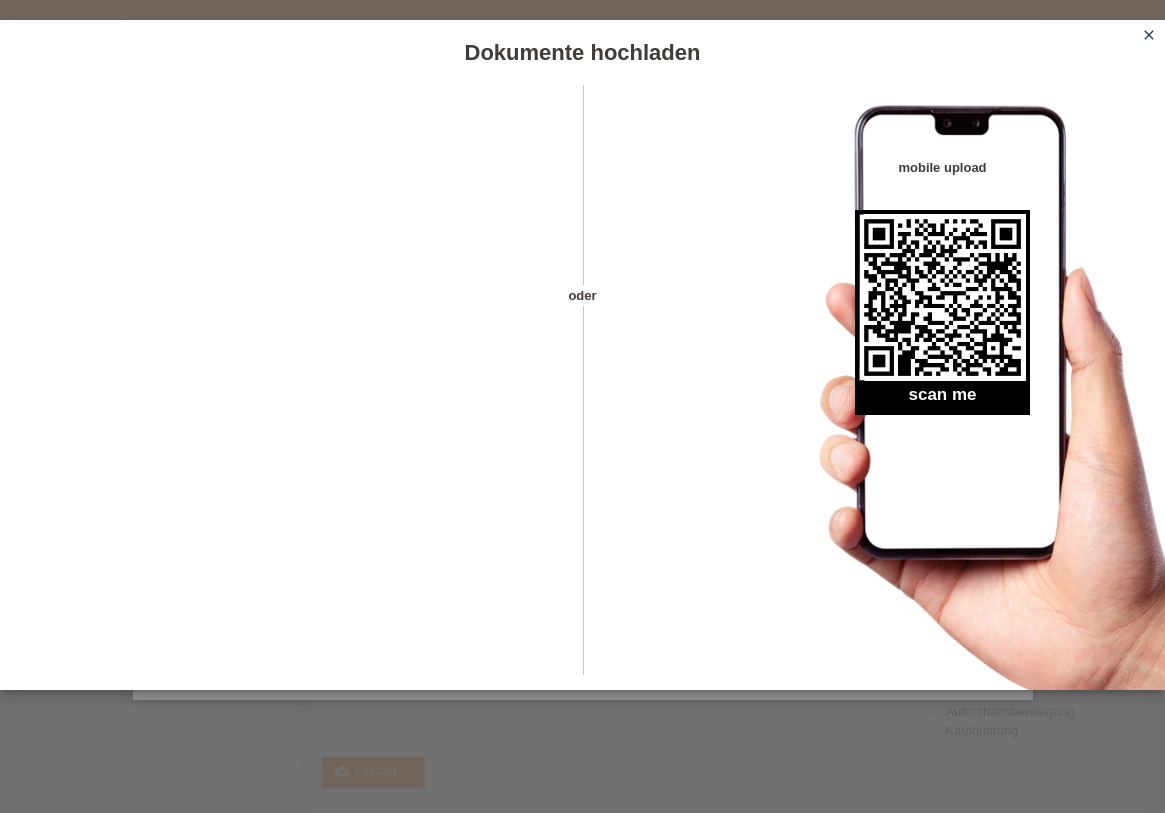 click on "close" at bounding box center (1149, 35) 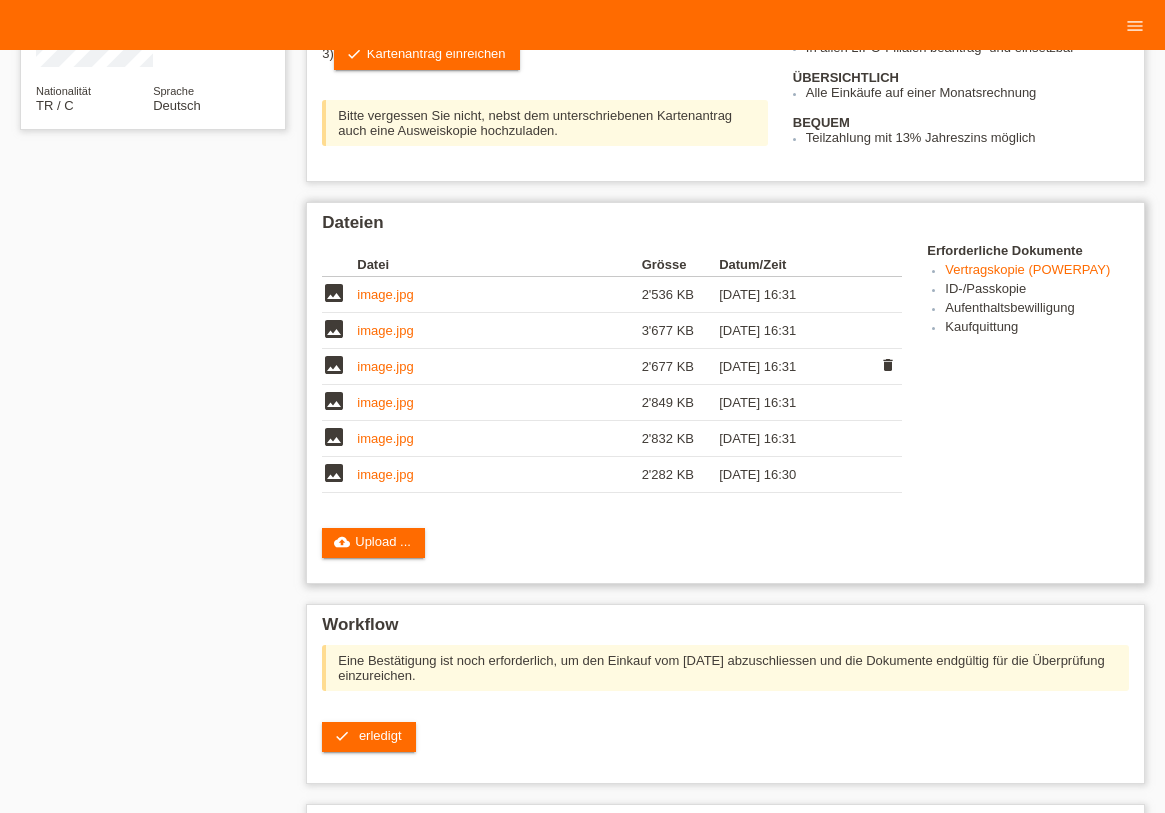 scroll, scrollTop: 424, scrollLeft: 0, axis: vertical 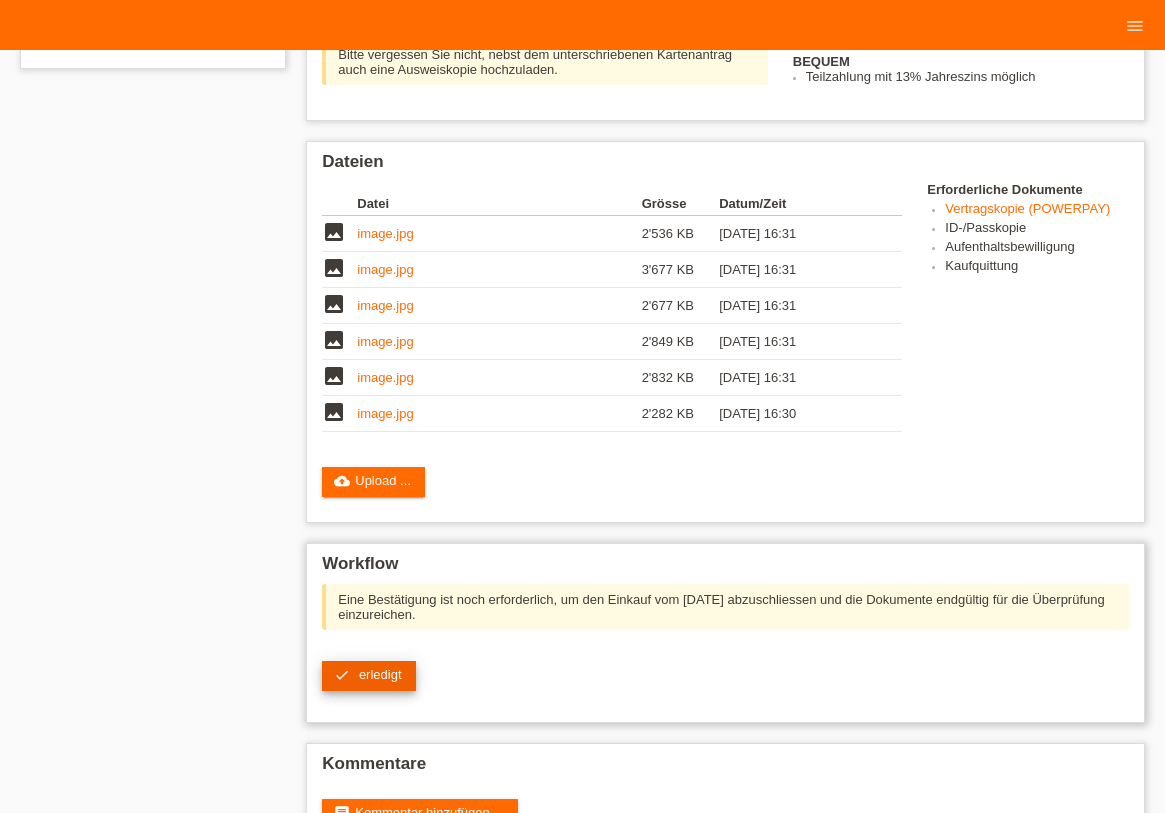 click on "erledigt" at bounding box center (380, 674) 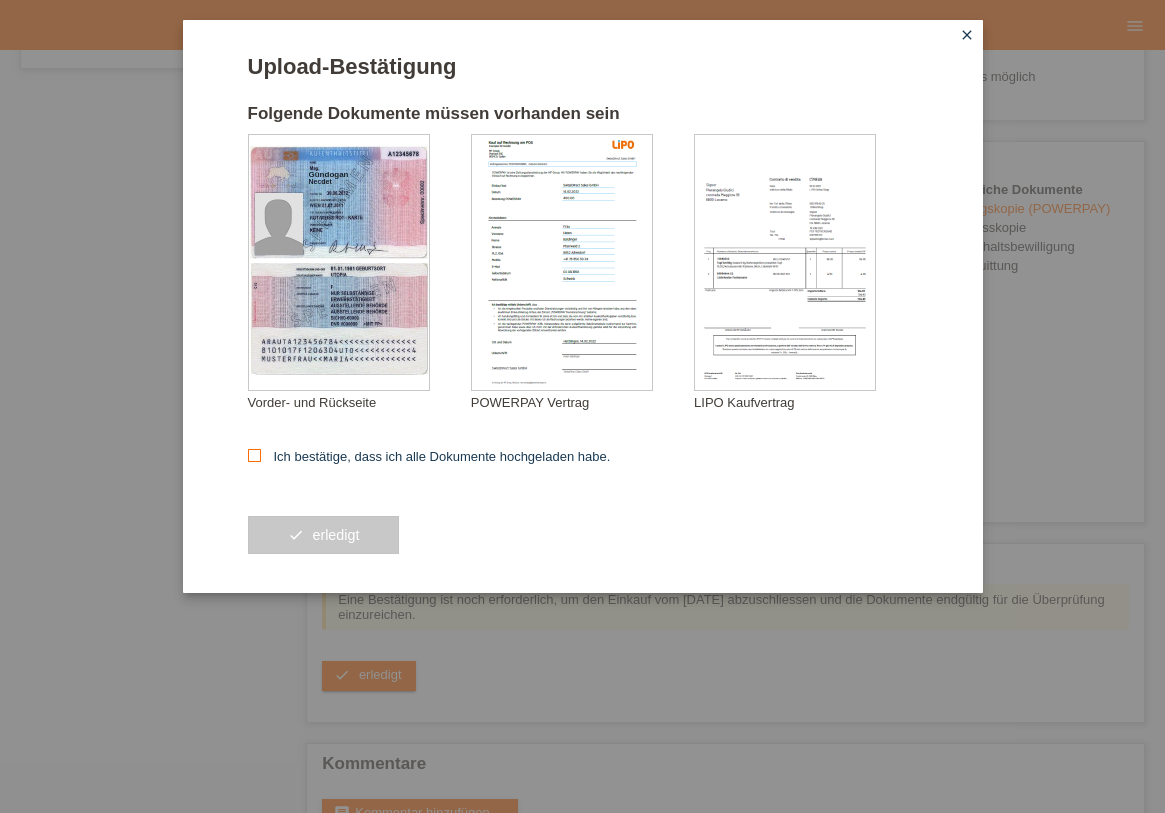 click on "Ich bestätige, dass ich alle Dokumente hochgeladen habe." at bounding box center (429, 456) 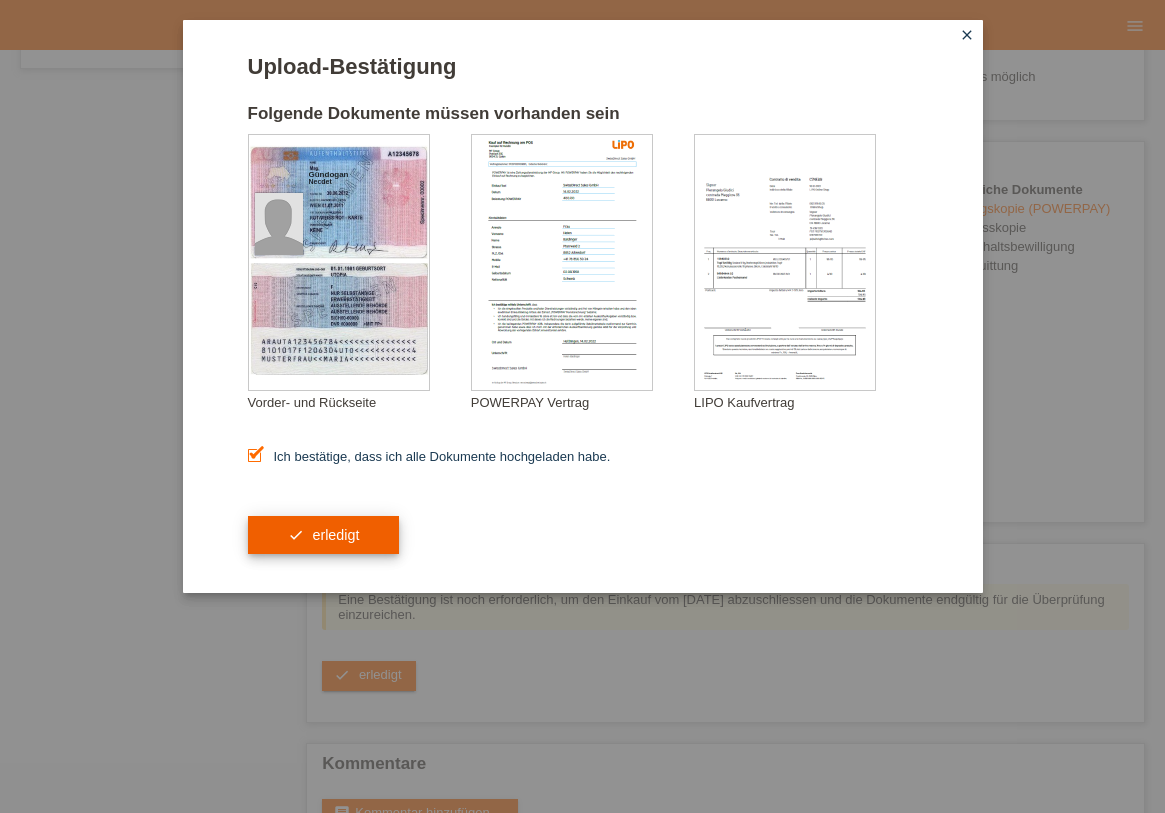 click on "check   erledigt" at bounding box center [324, 535] 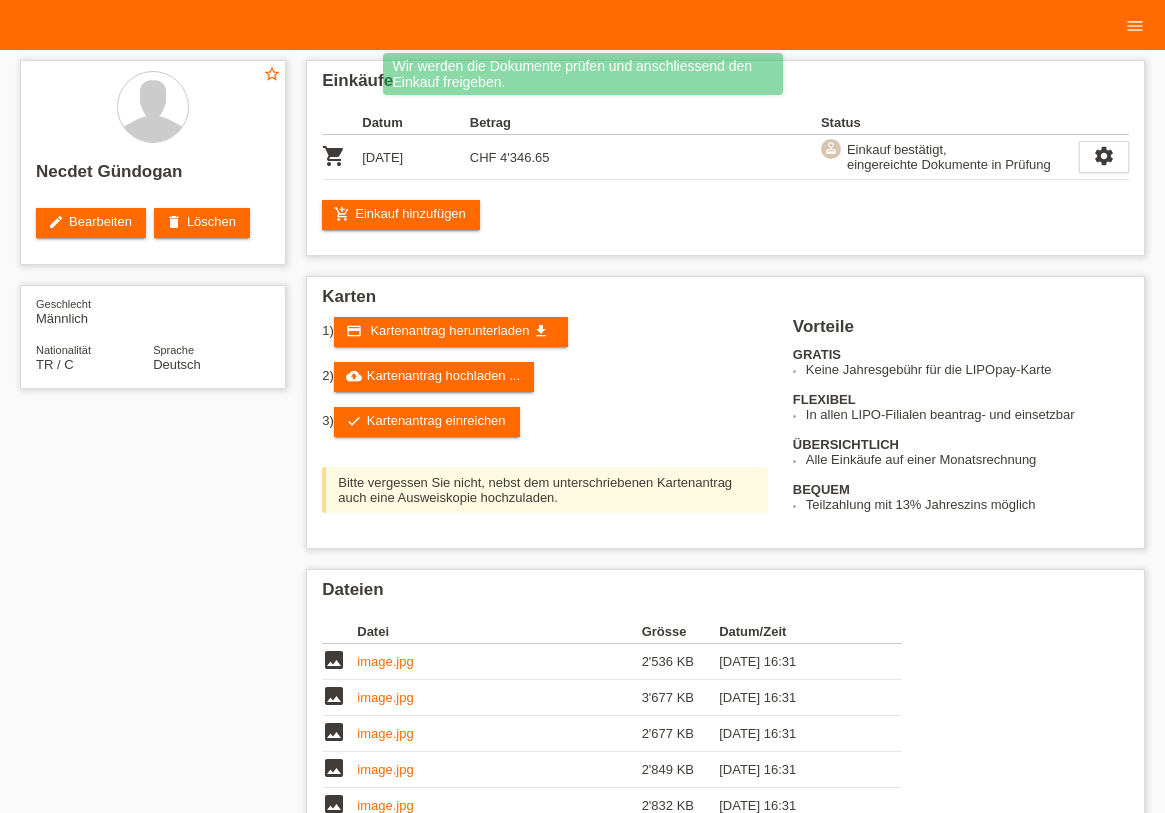 click on "check  Kartenantrag einreichen" at bounding box center [427, 422] 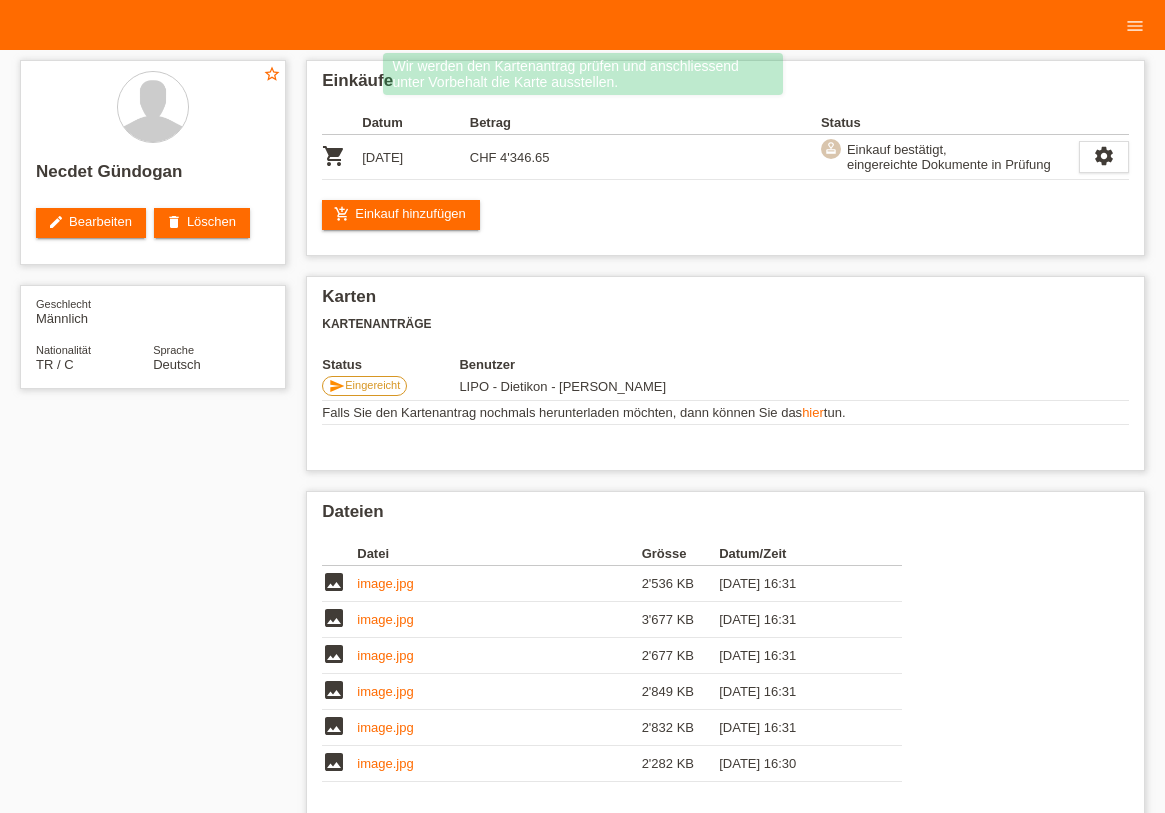 scroll, scrollTop: 0, scrollLeft: 0, axis: both 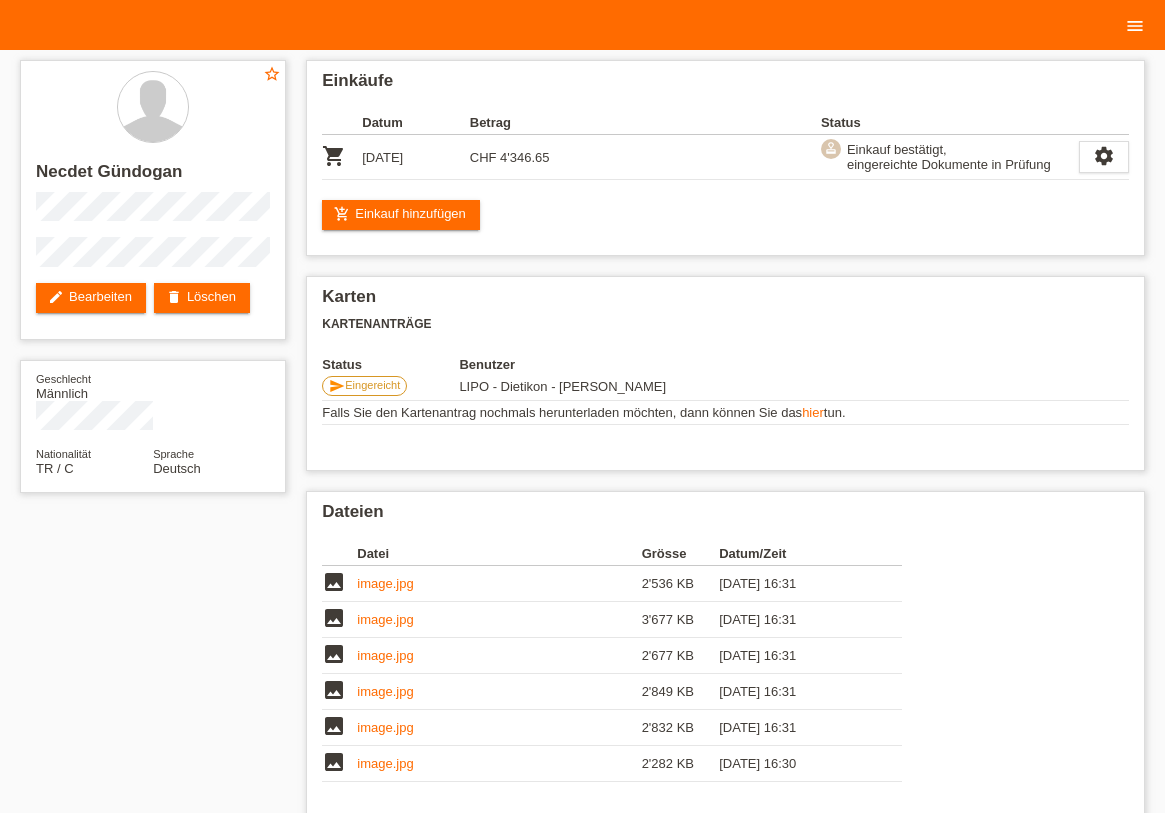 click on "menu" at bounding box center [1135, 26] 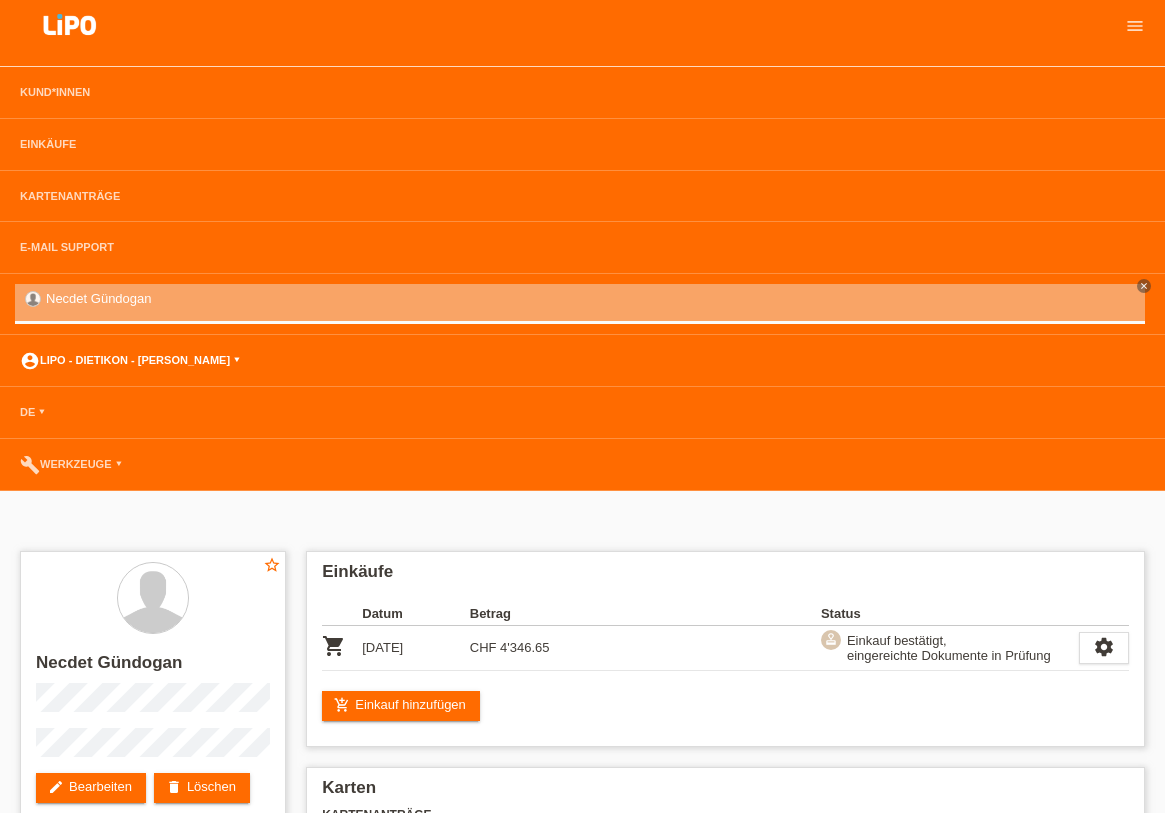 click on "account_circle  LIPO - Dietikon - [PERSON_NAME] ▾" at bounding box center [130, 360] 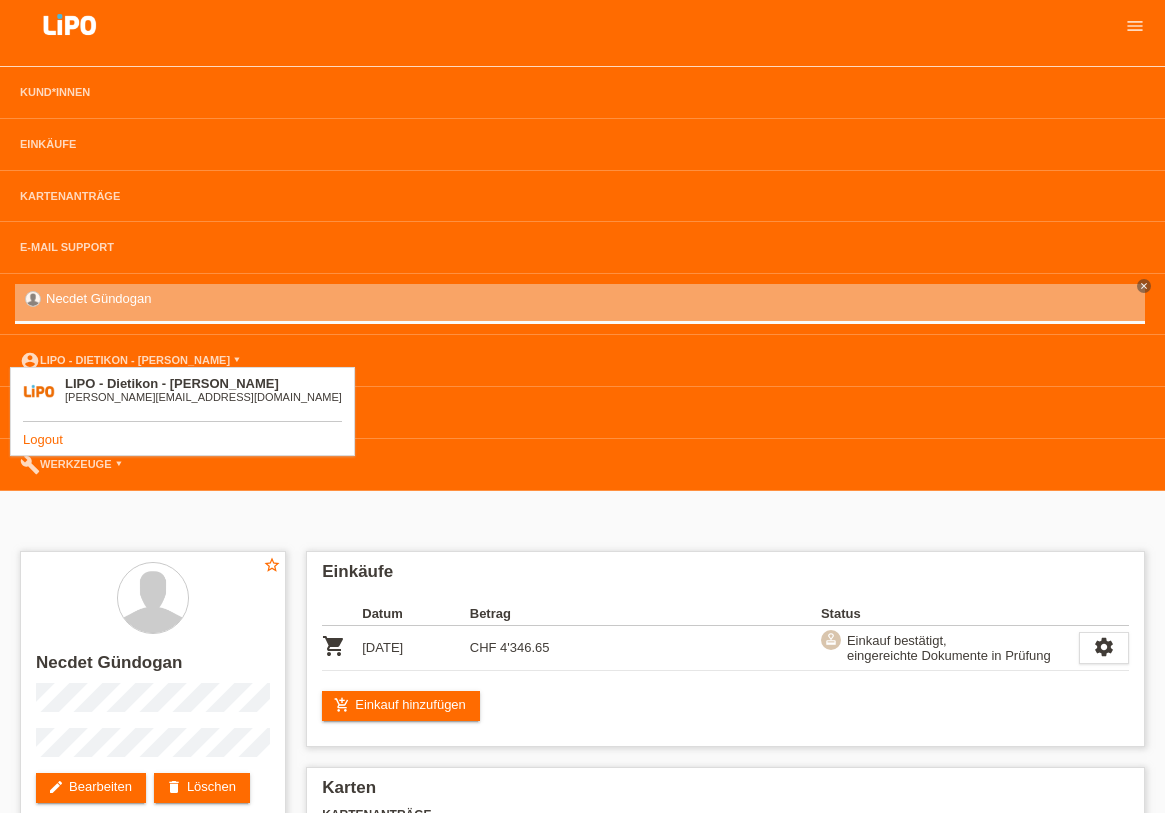 click on "Logout" at bounding box center (43, 439) 